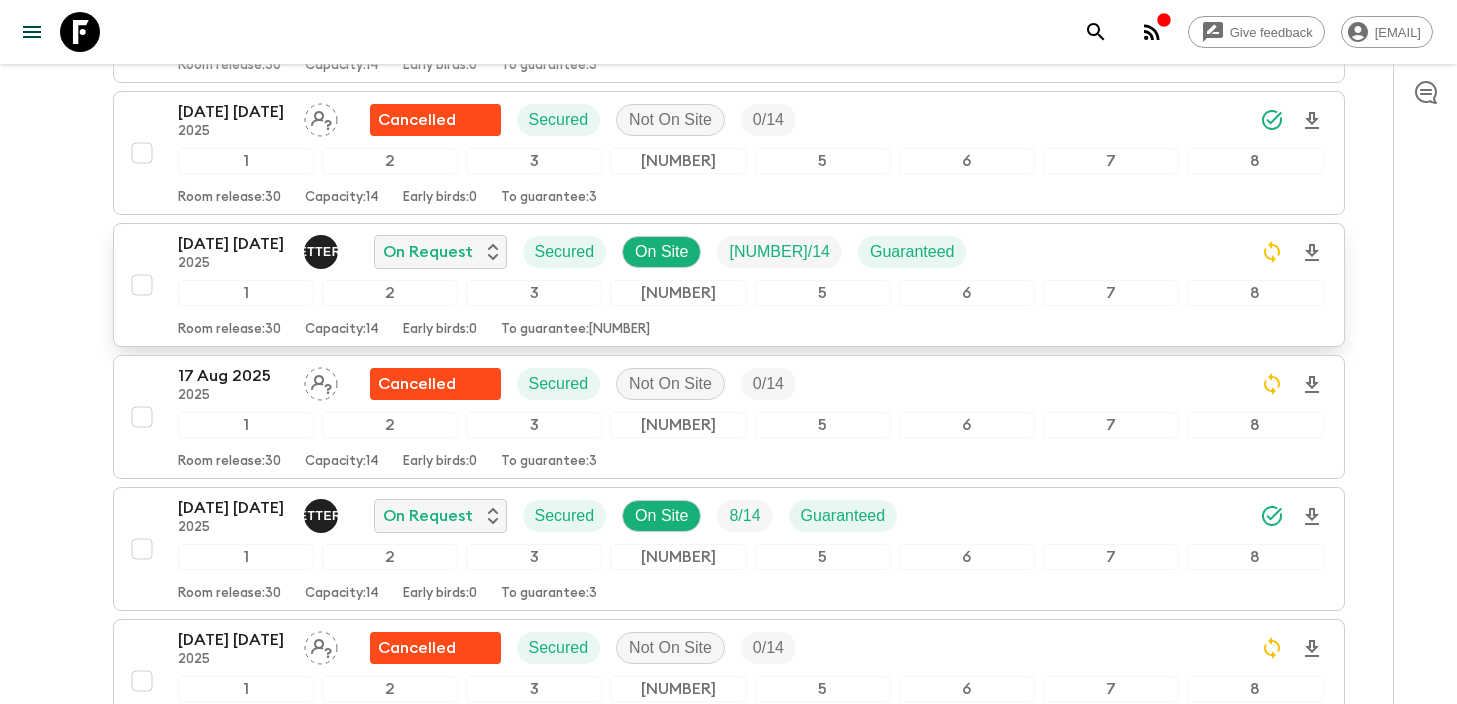 scroll, scrollTop: 1895, scrollLeft: 0, axis: vertical 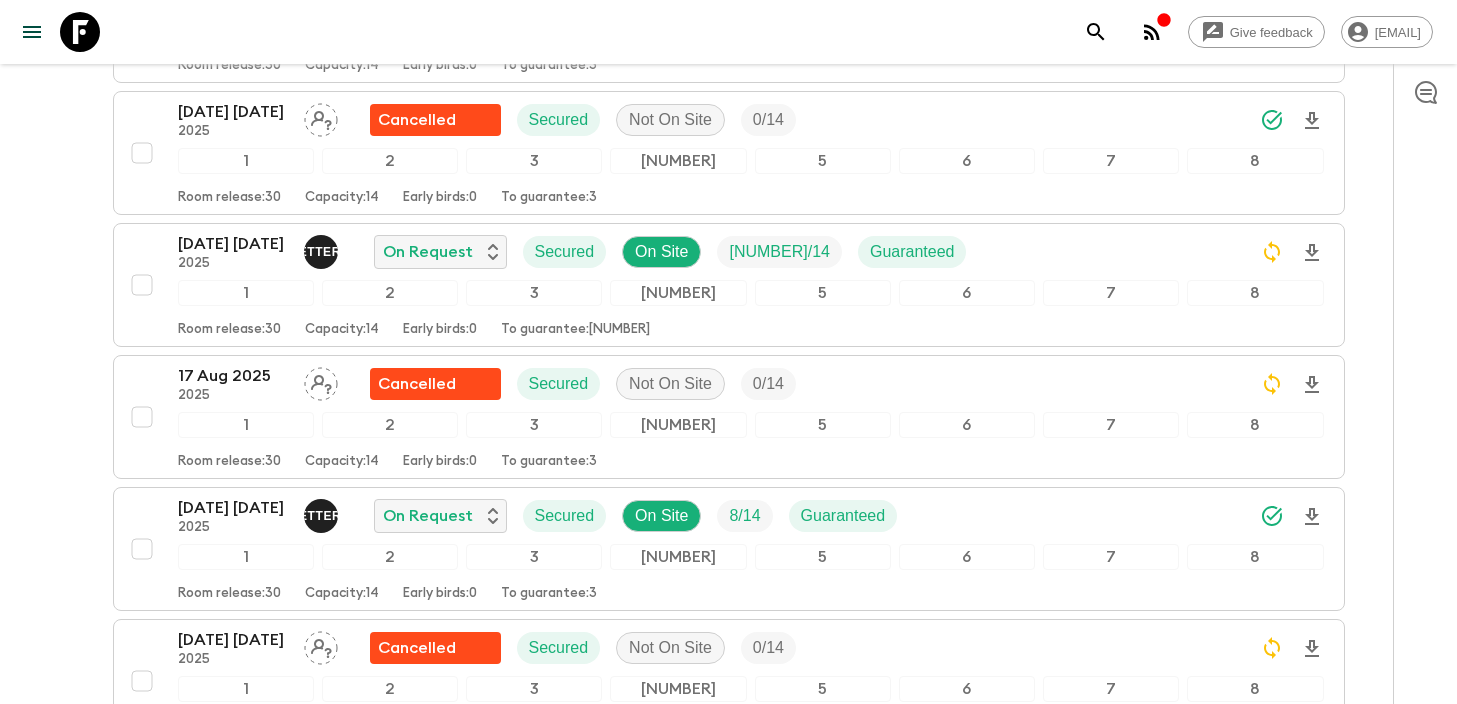 click 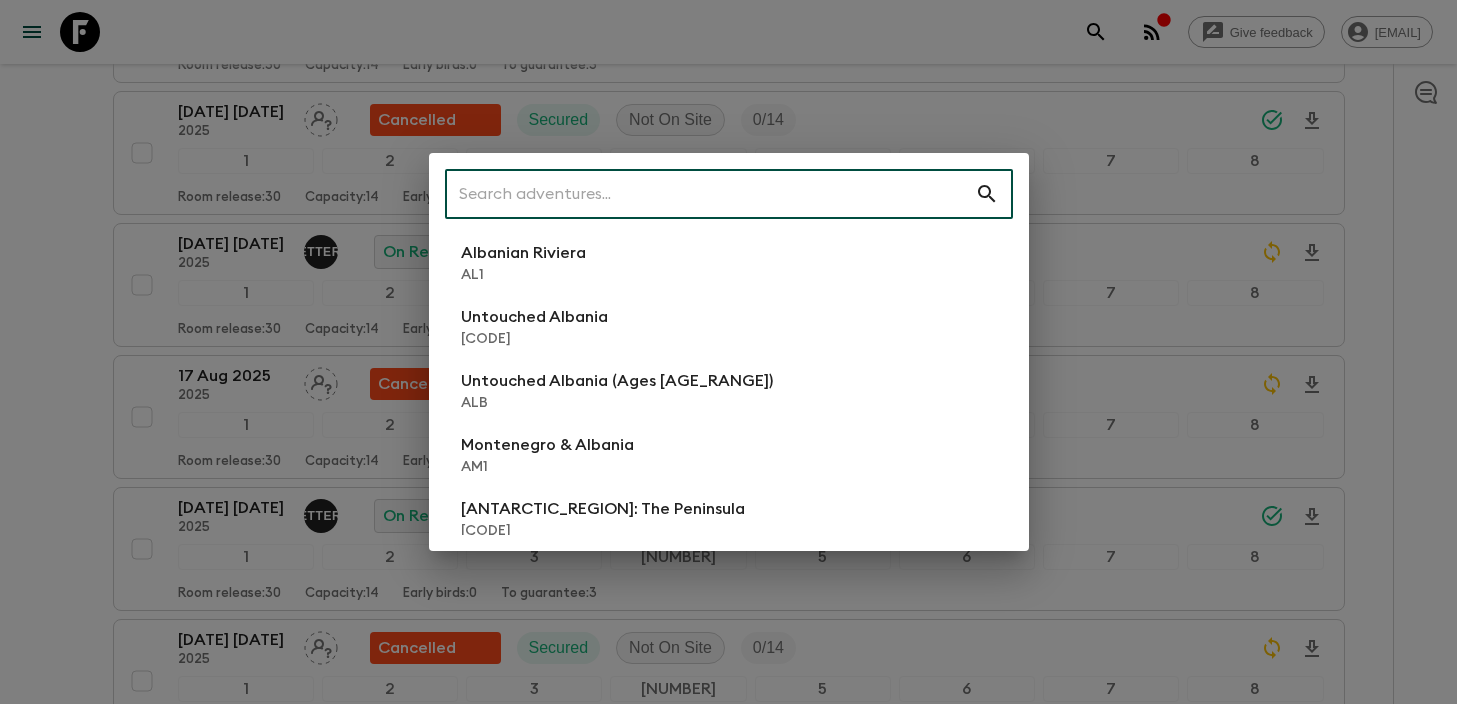click at bounding box center (710, 194) 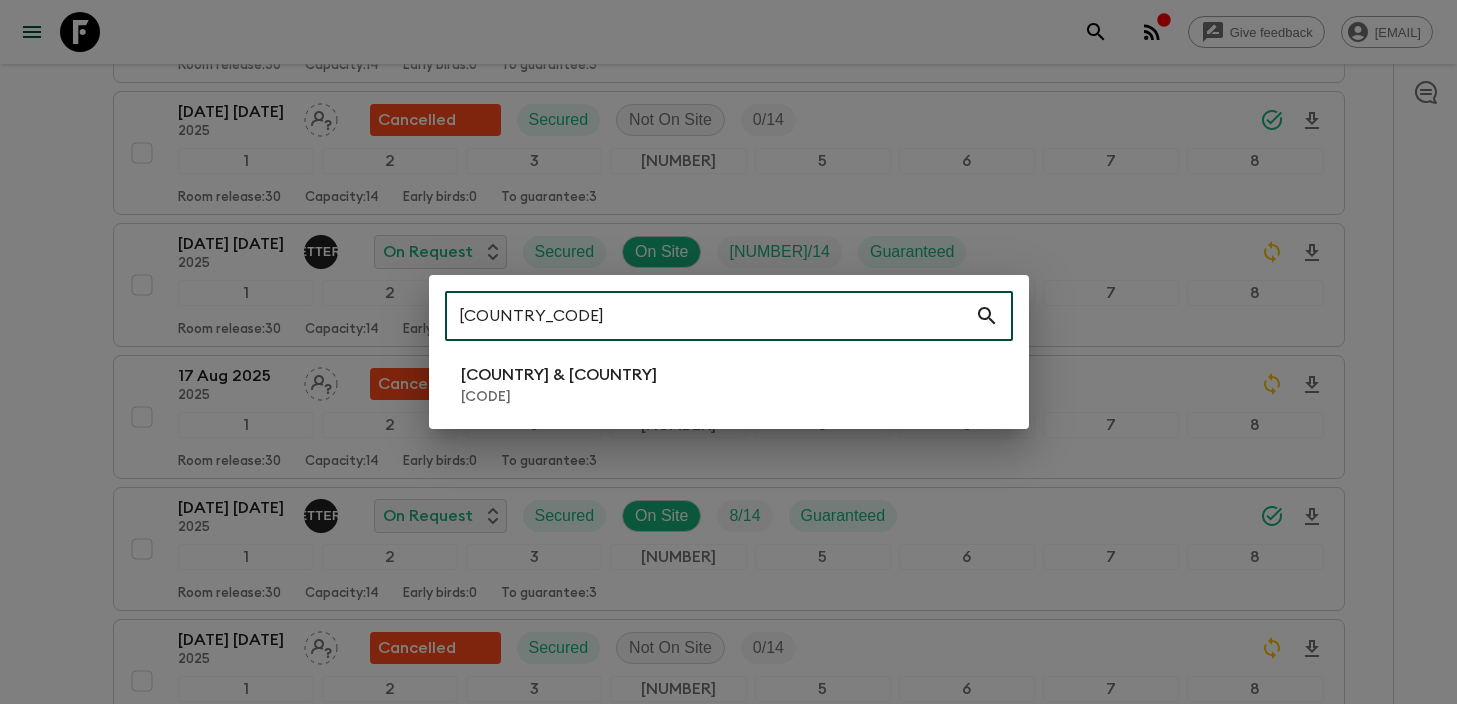 type on "[COUNTRY_CODE]" 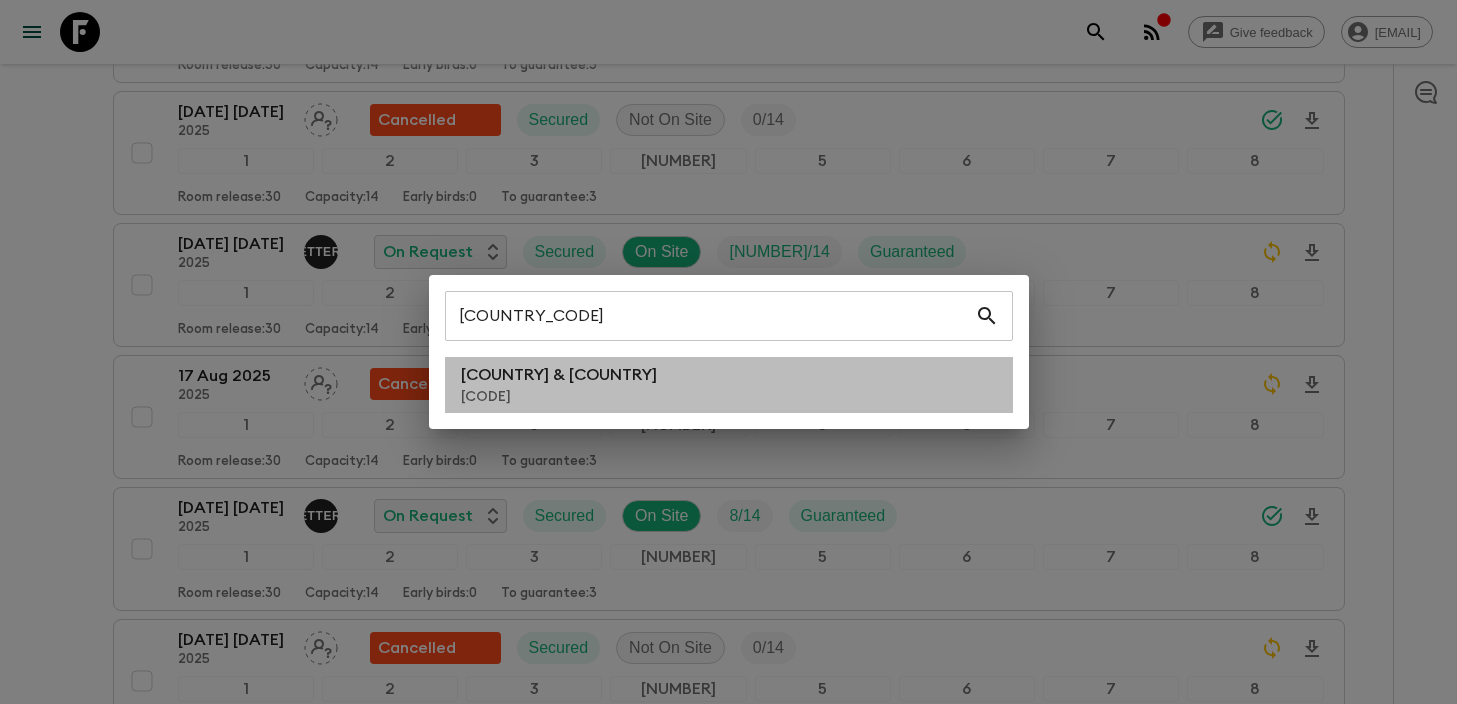 click on "Bosnia & Montenegro [CODE]" at bounding box center [729, 385] 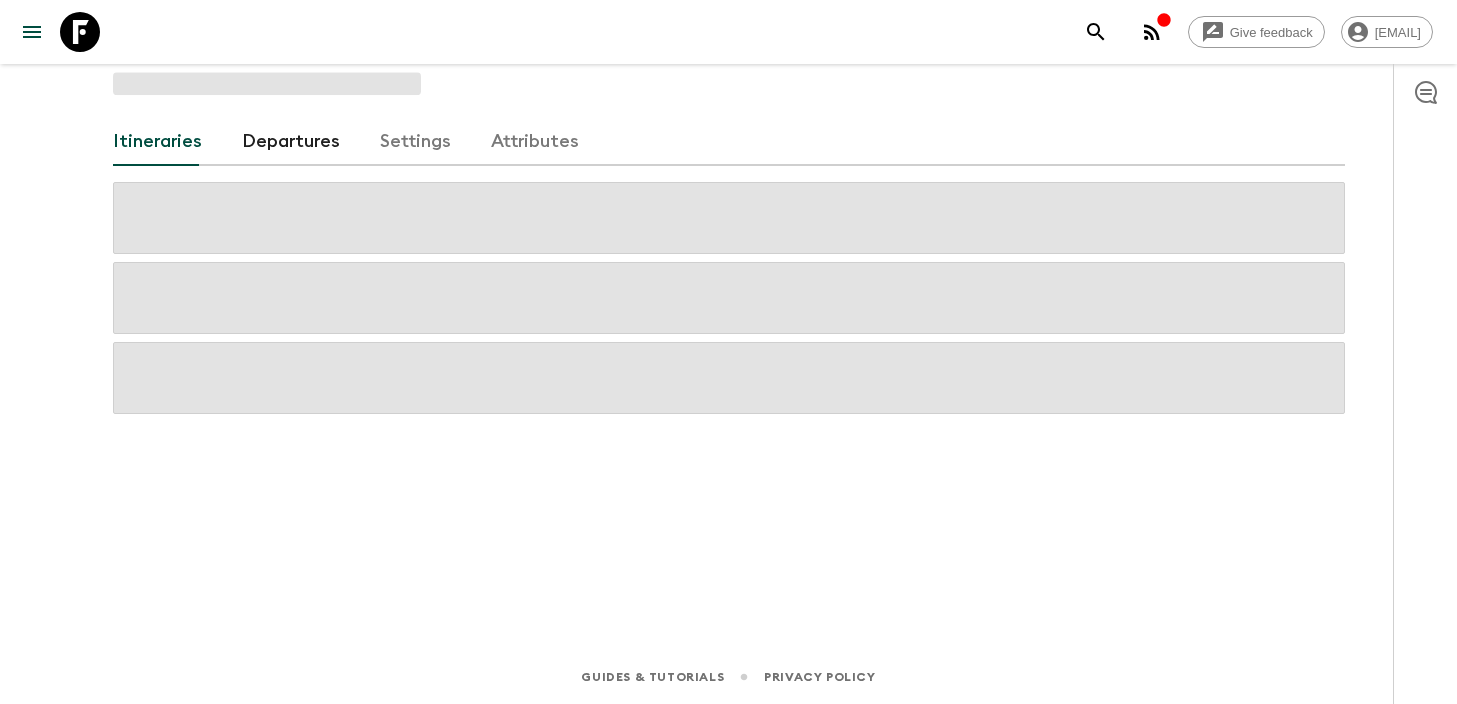 scroll, scrollTop: 0, scrollLeft: 0, axis: both 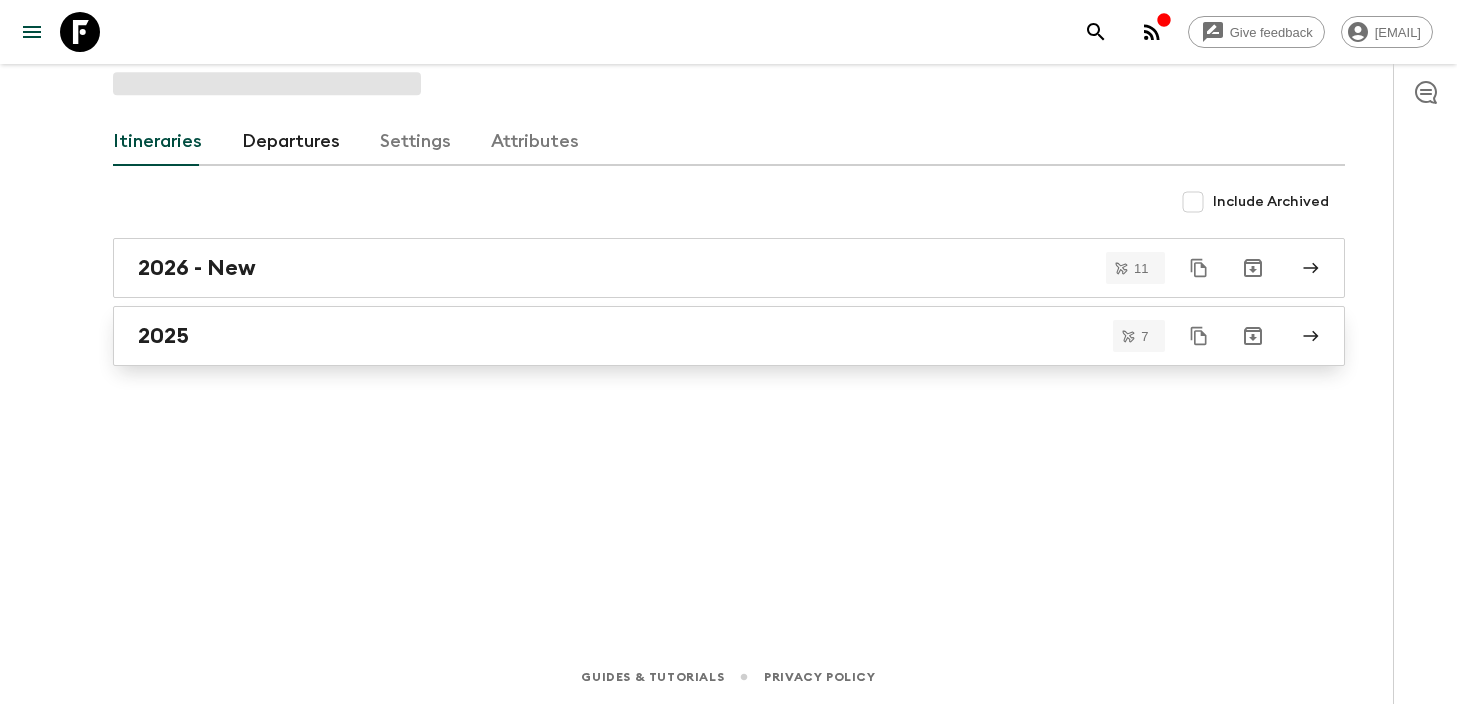 click on "2025" at bounding box center [710, 336] 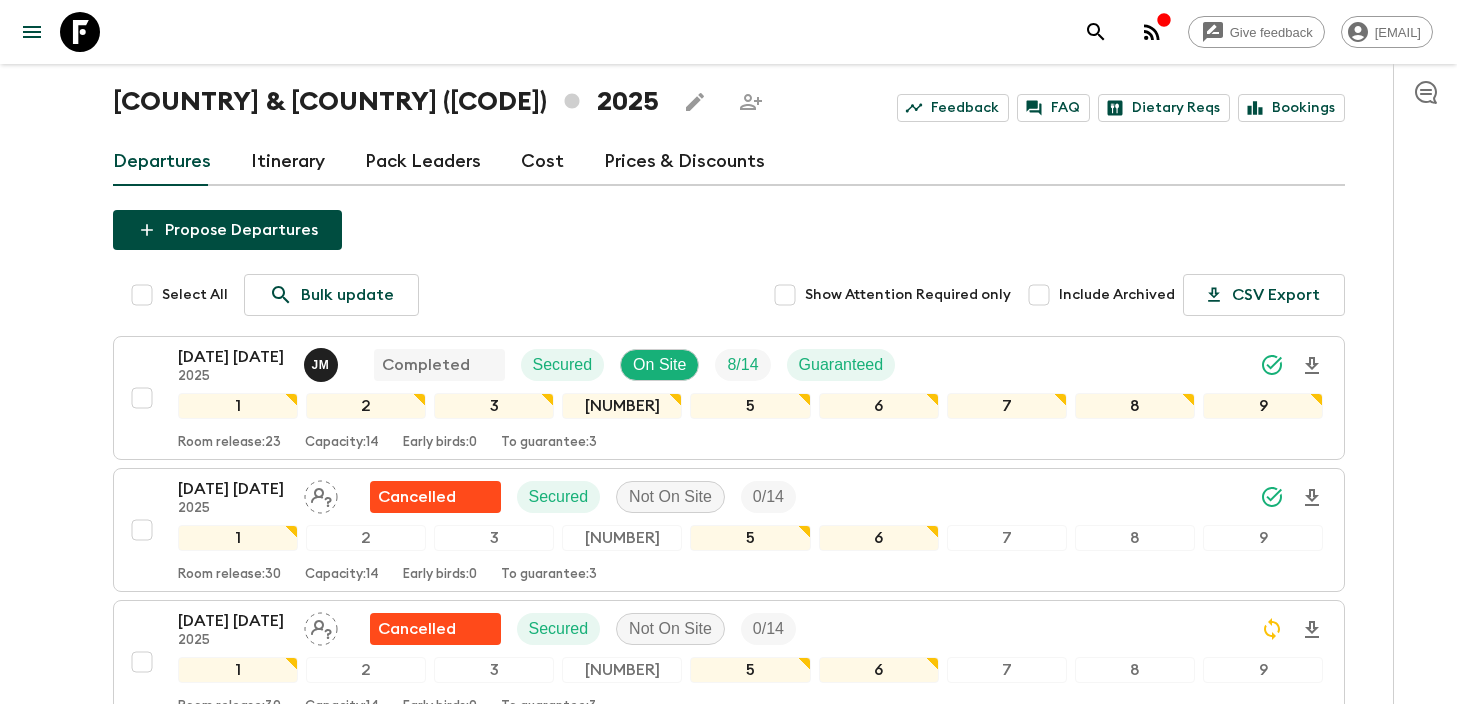 scroll, scrollTop: 73, scrollLeft: 0, axis: vertical 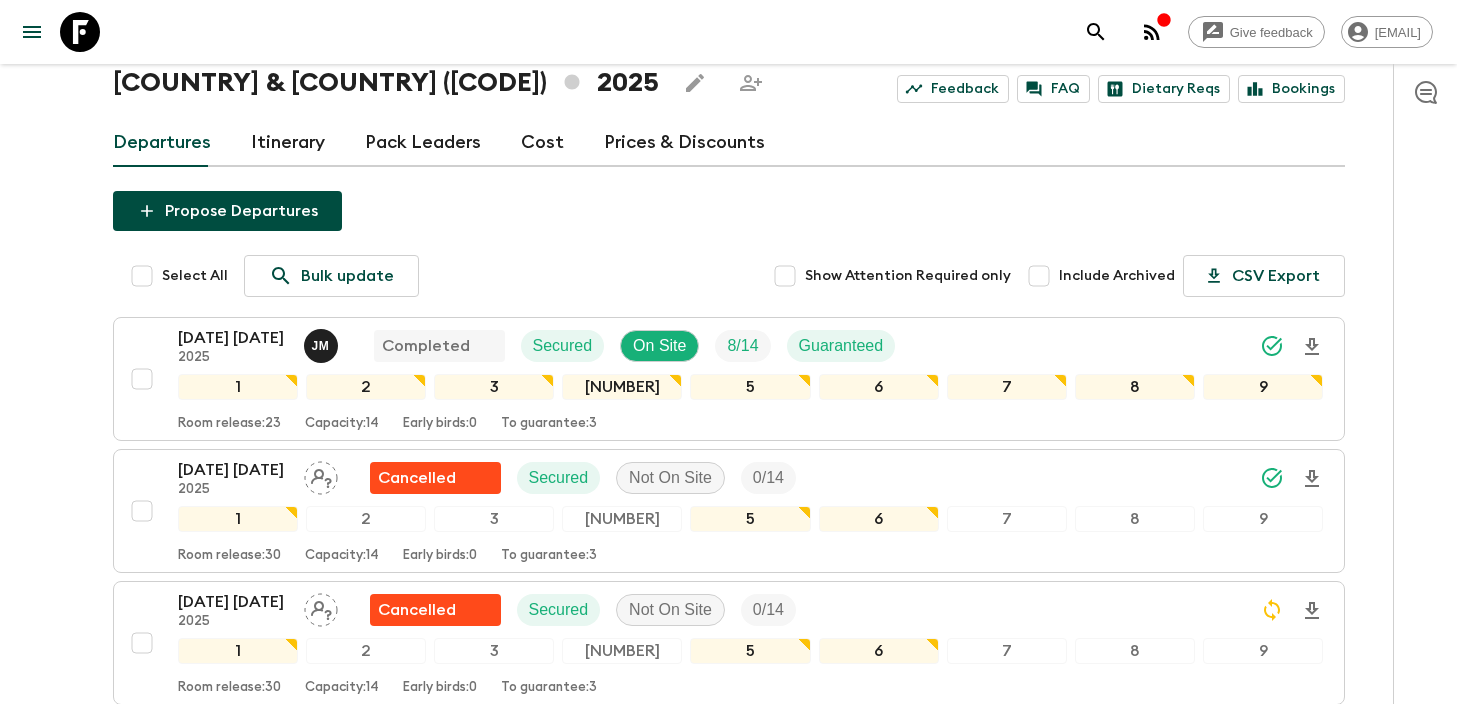 click on "Itinerary" at bounding box center (288, 143) 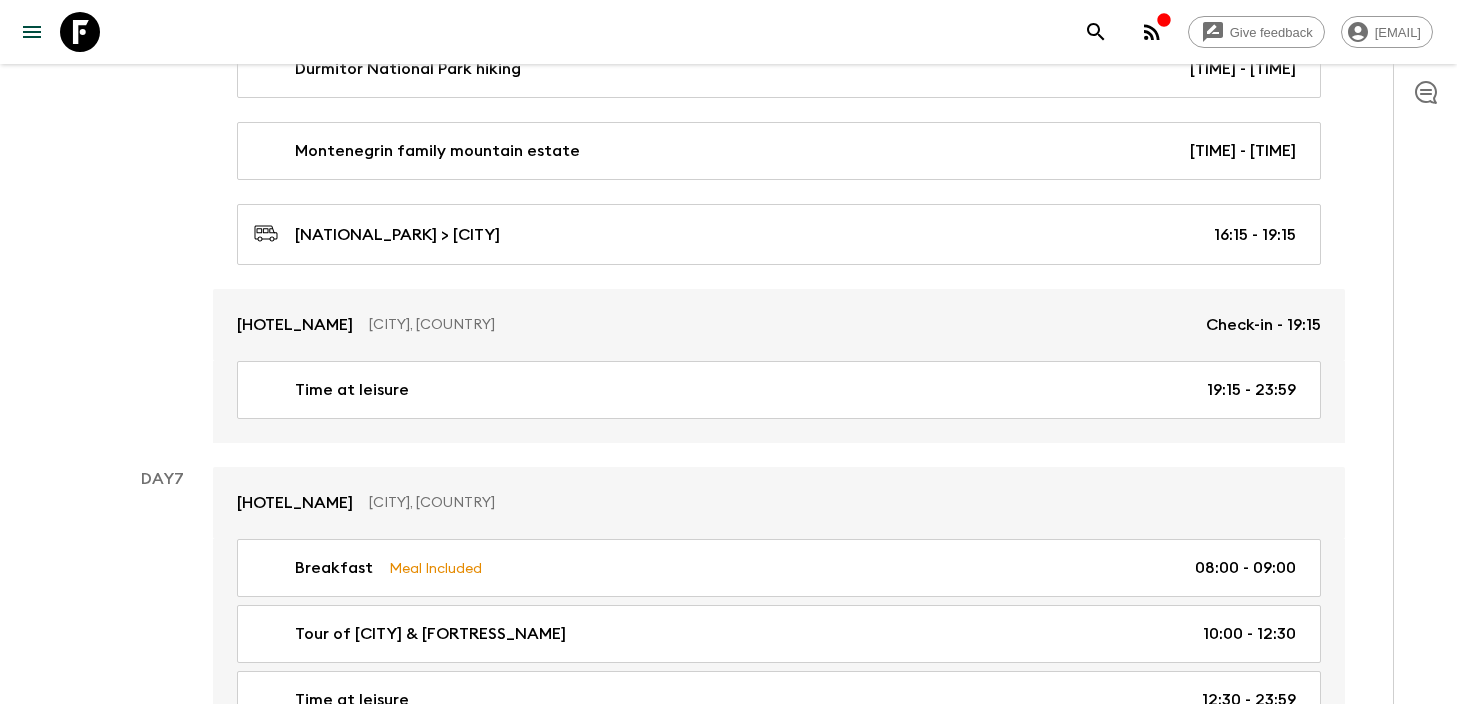 scroll, scrollTop: 3311, scrollLeft: 0, axis: vertical 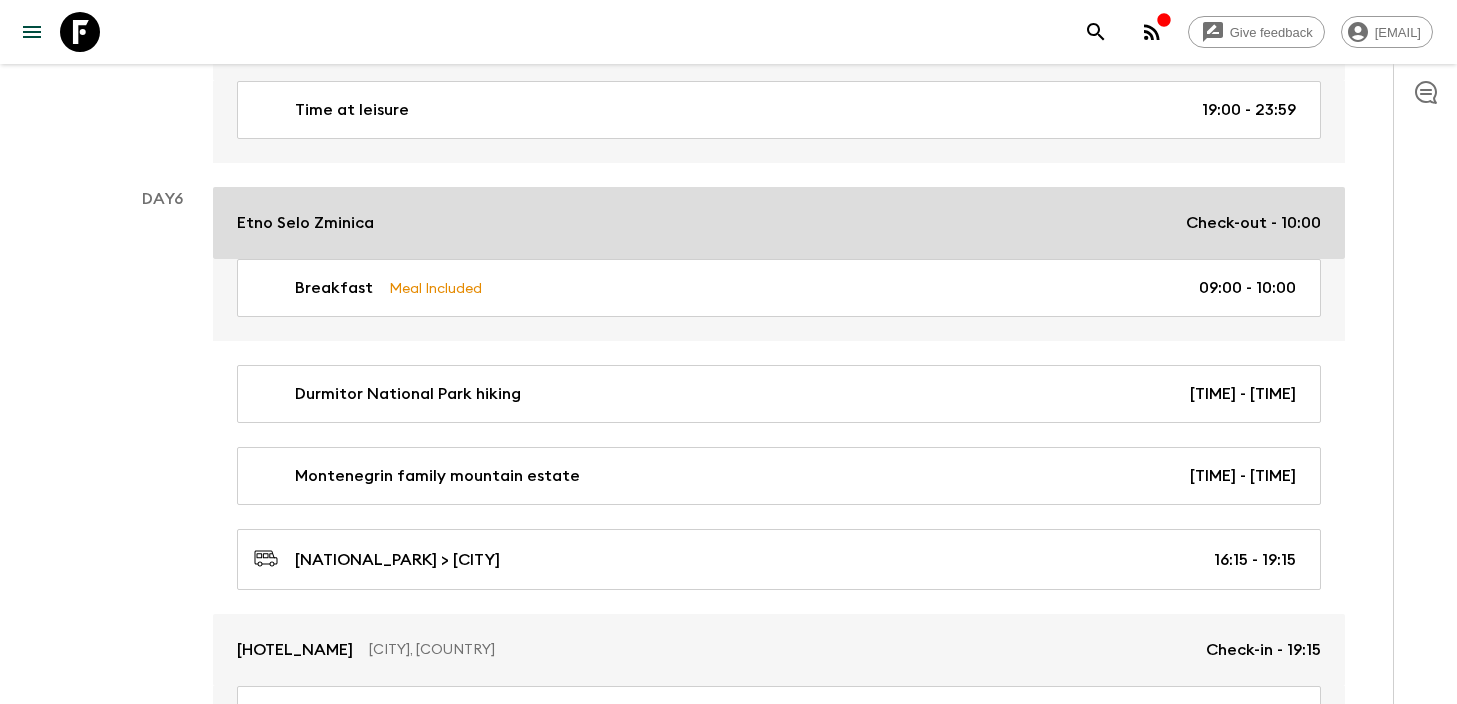 click on "[VILLAGE_NAME] Check-out - [TIME]" at bounding box center [779, 223] 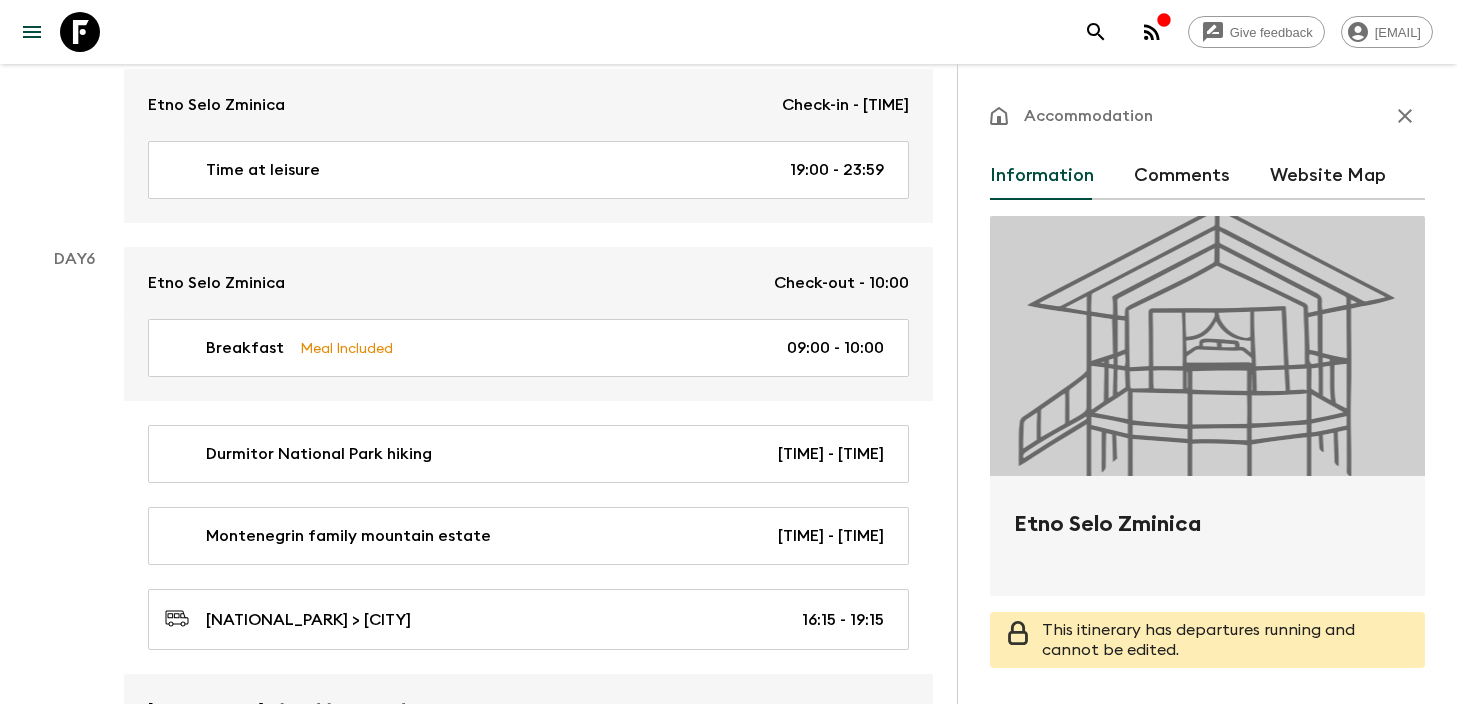click on "Etno Selo Zminica" at bounding box center [1207, 540] 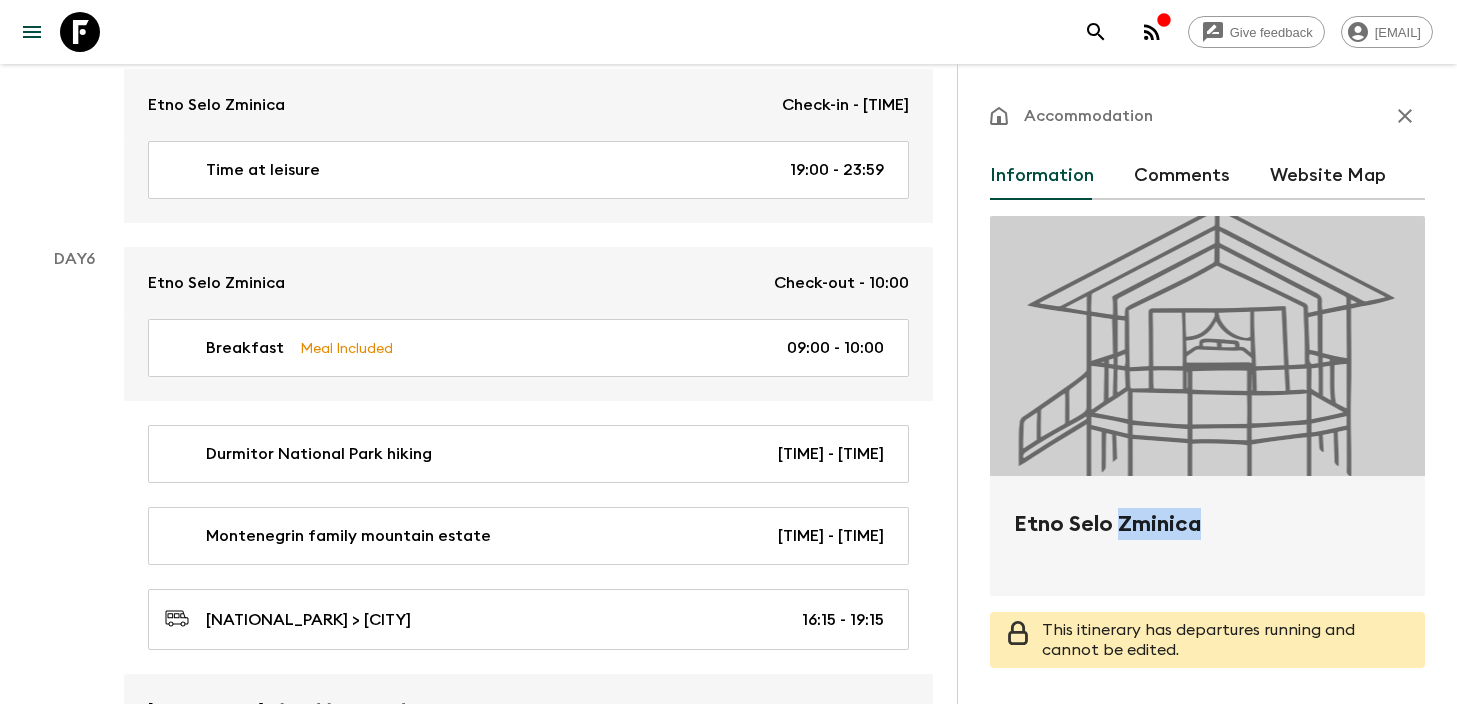 click on "Etno Selo Zminica" at bounding box center [1207, 540] 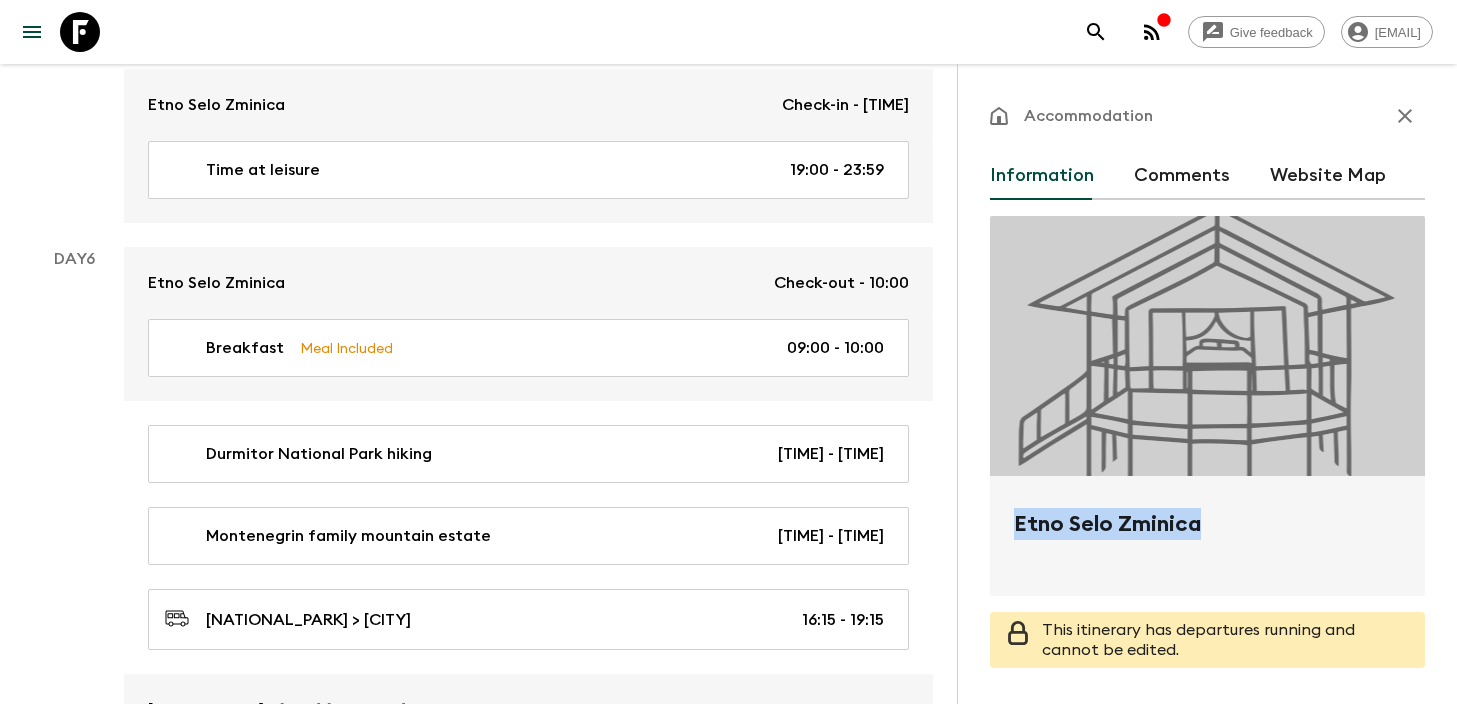 click on "Etno Selo Zminica" at bounding box center [1207, 540] 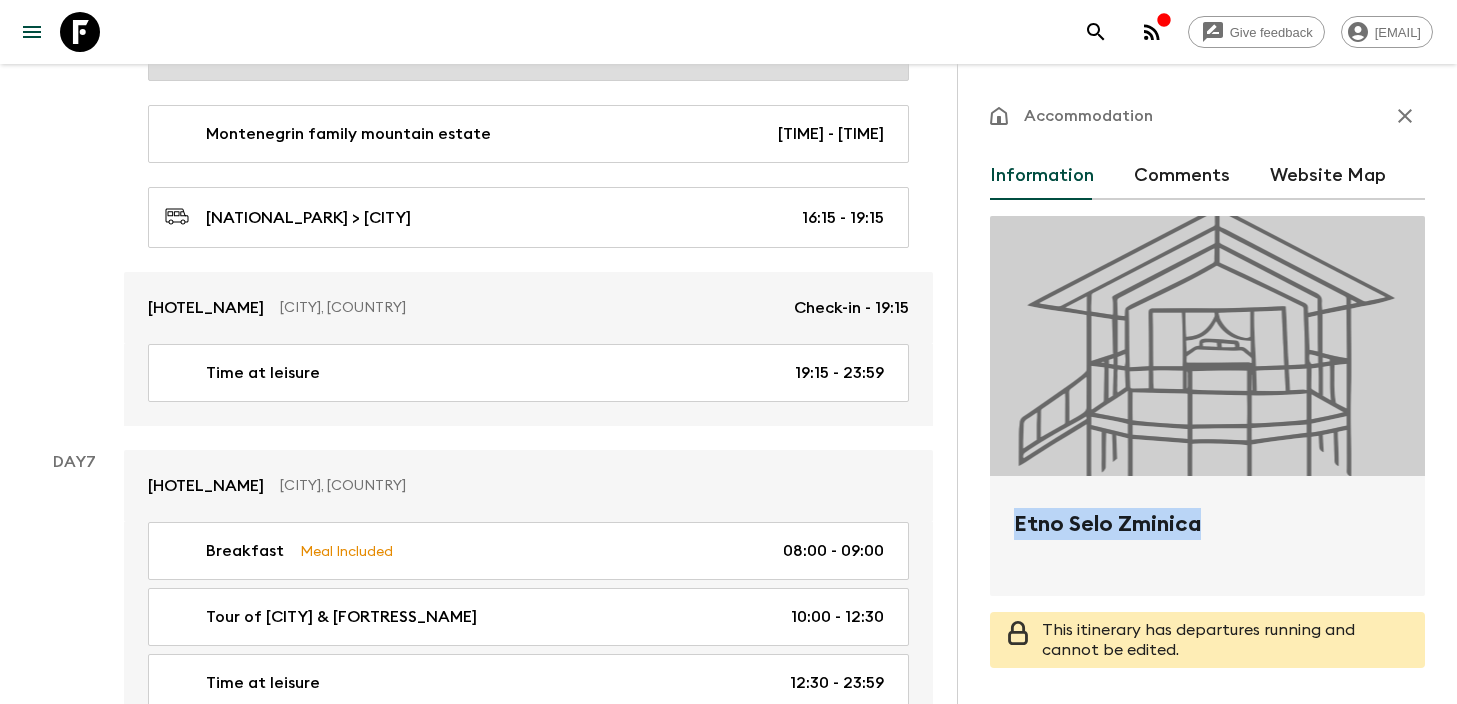 scroll, scrollTop: 3387, scrollLeft: 0, axis: vertical 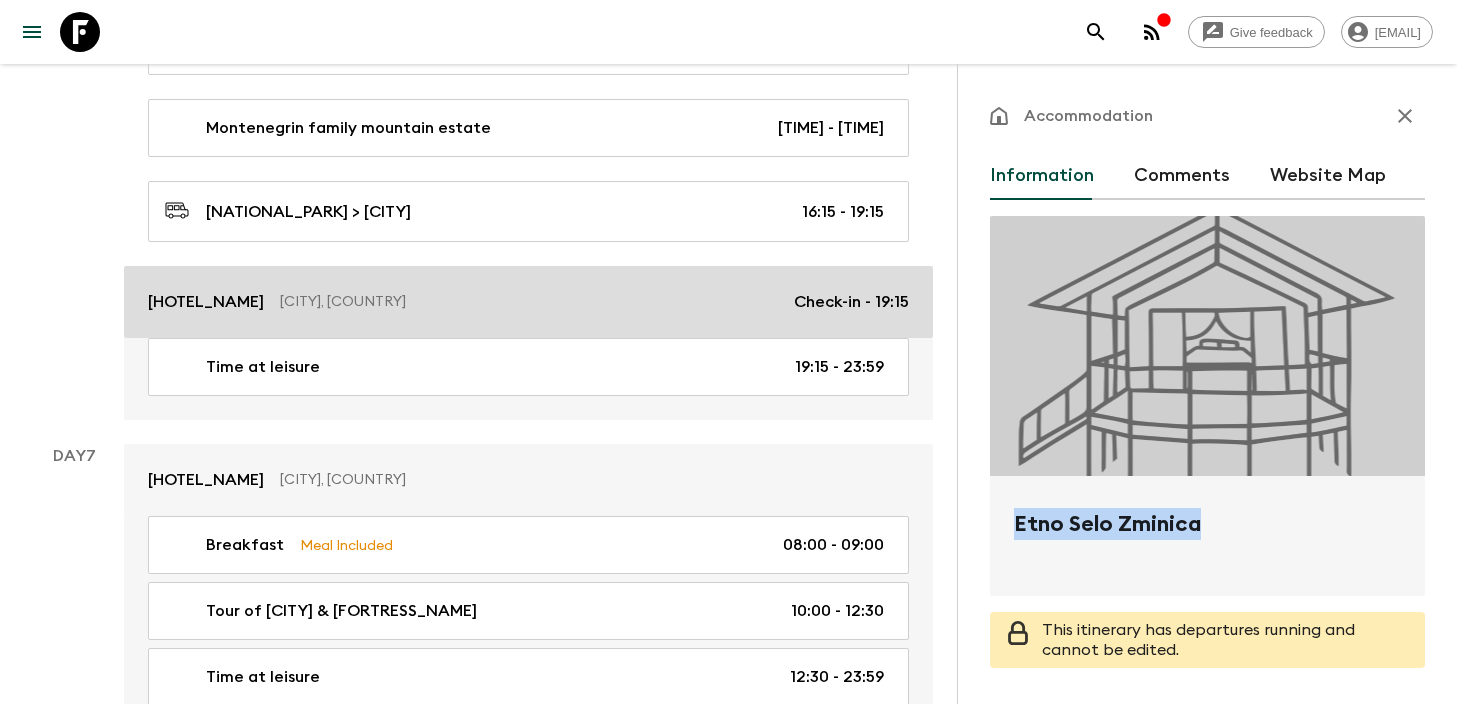 click on "[CITY], [COUNTRY]" at bounding box center [529, 302] 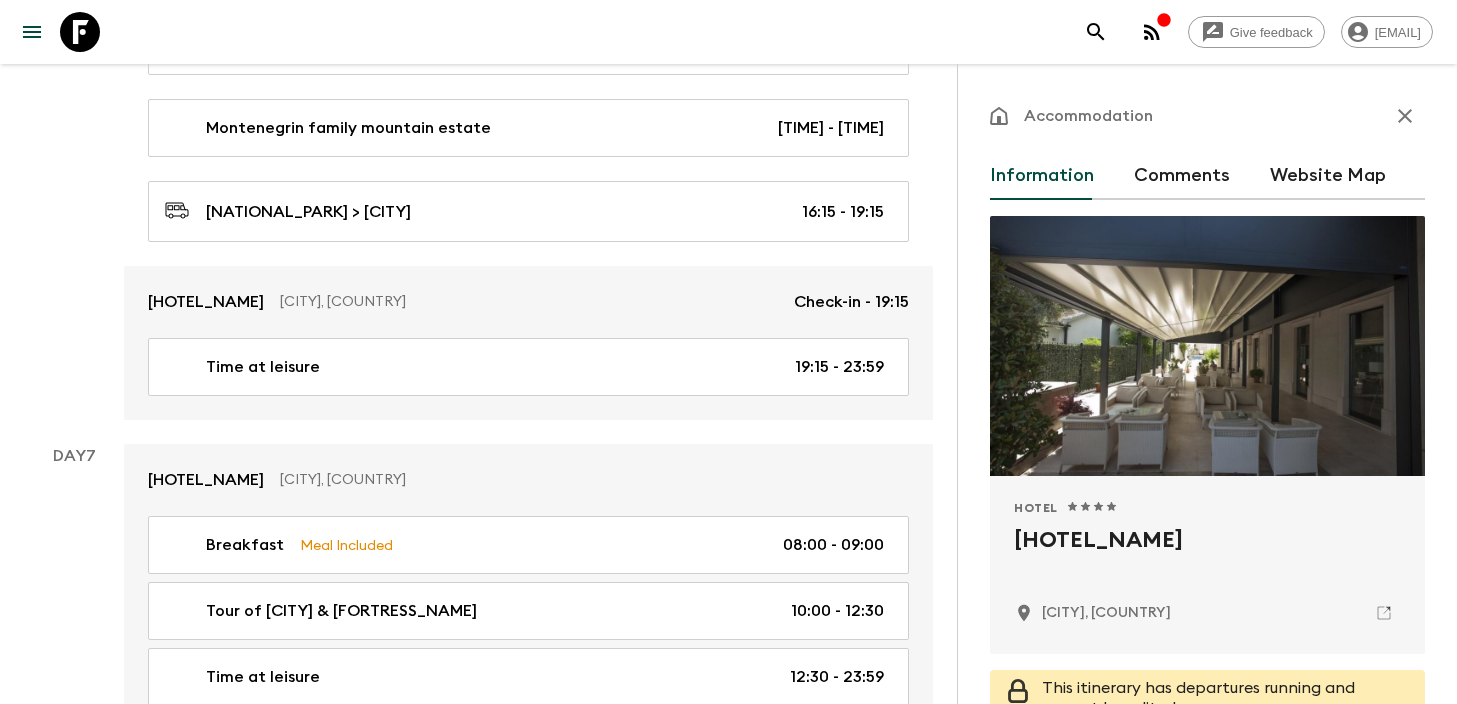 click on "[HOTEL_NAME]" at bounding box center (1207, 556) 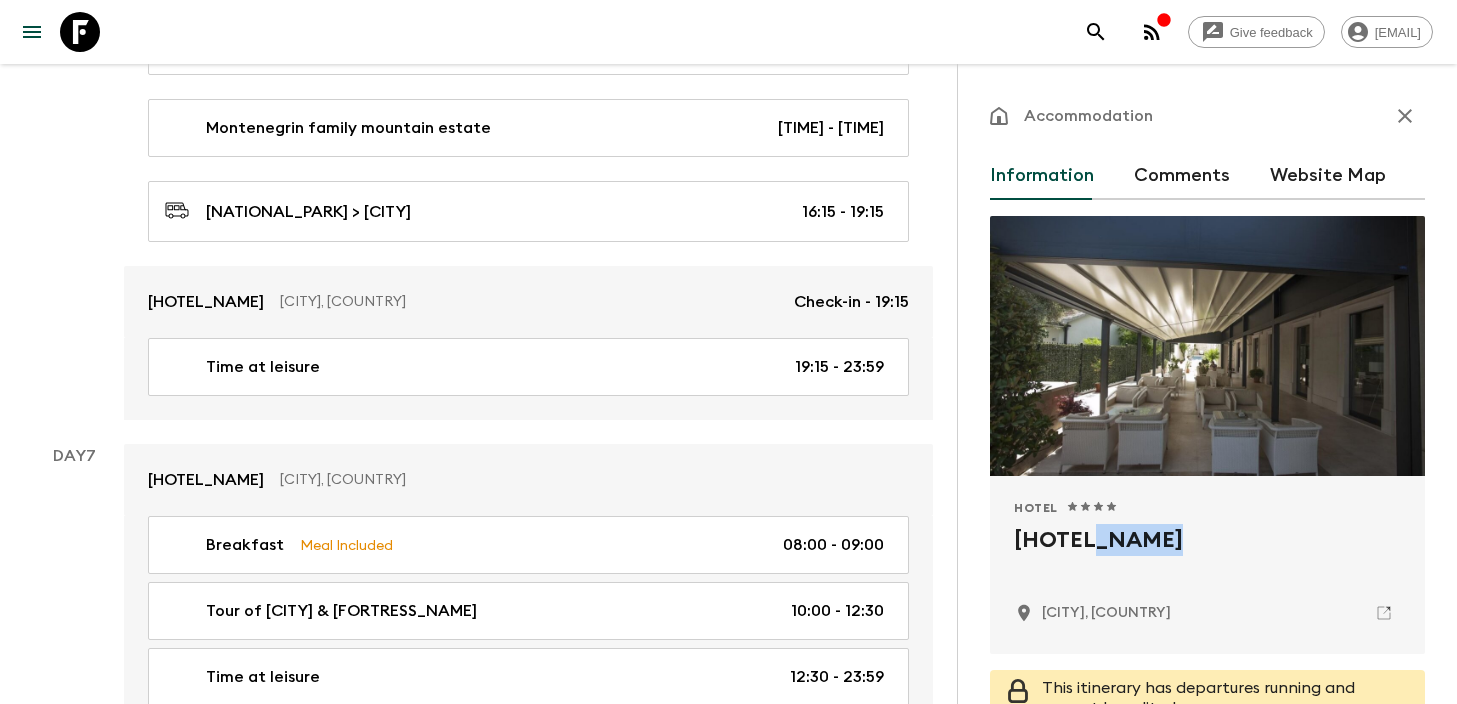 click on "[HOTEL_NAME]" at bounding box center (1207, 556) 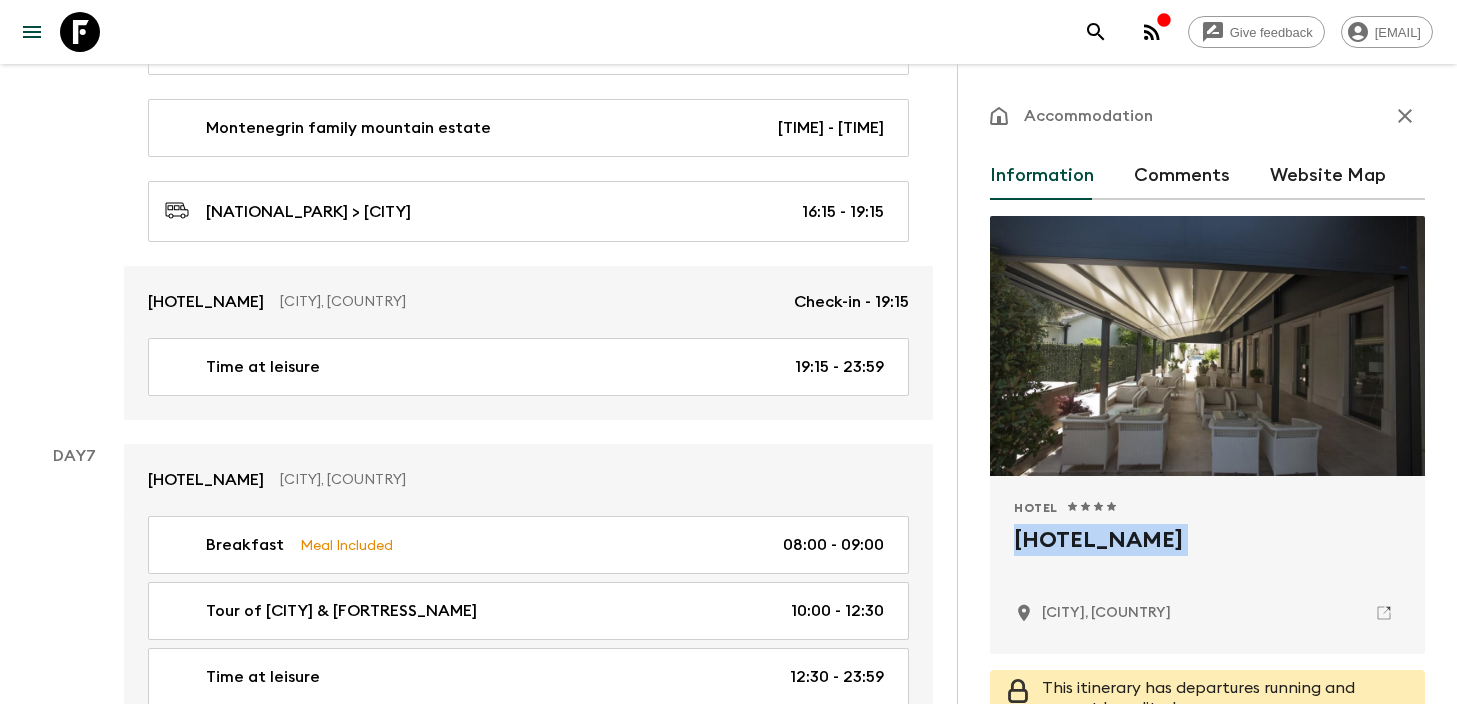 click on "[HOTEL_NAME]" at bounding box center [1207, 556] 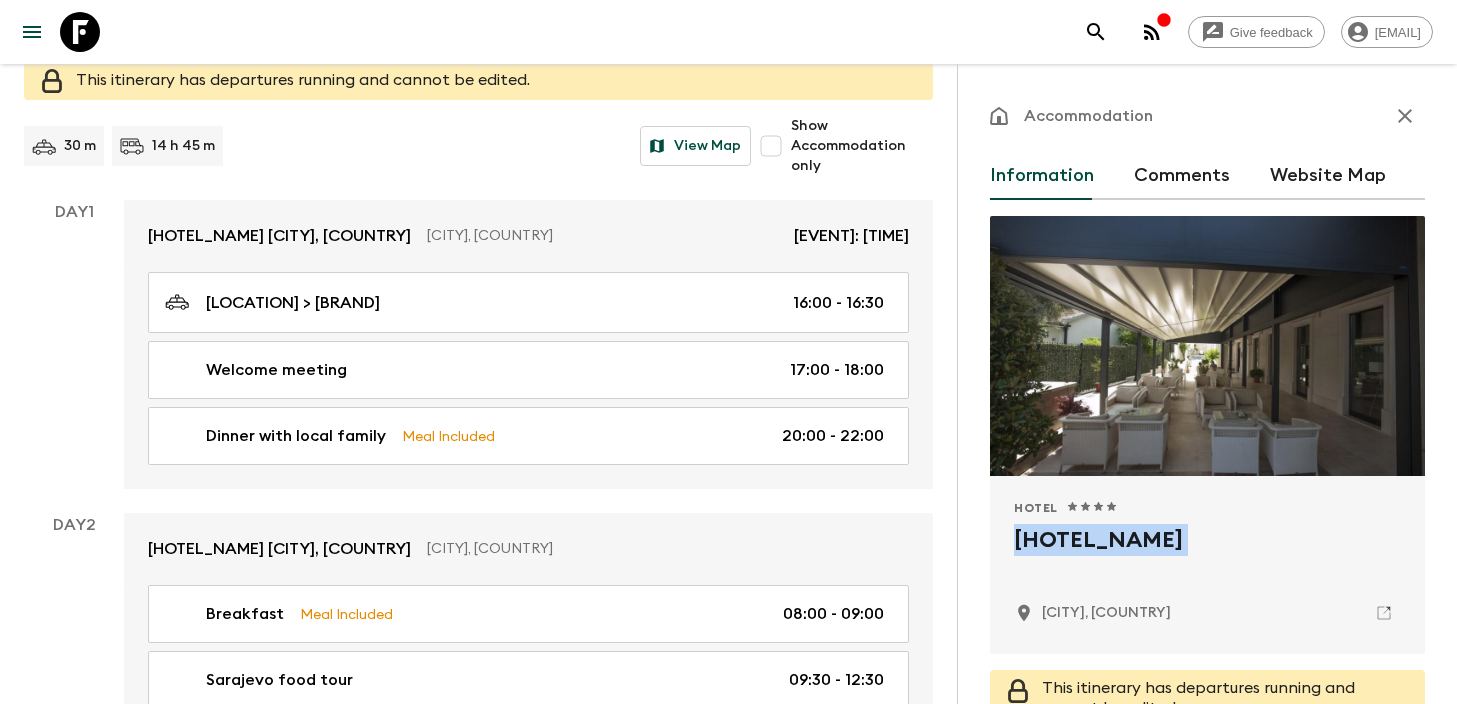 scroll, scrollTop: 0, scrollLeft: 0, axis: both 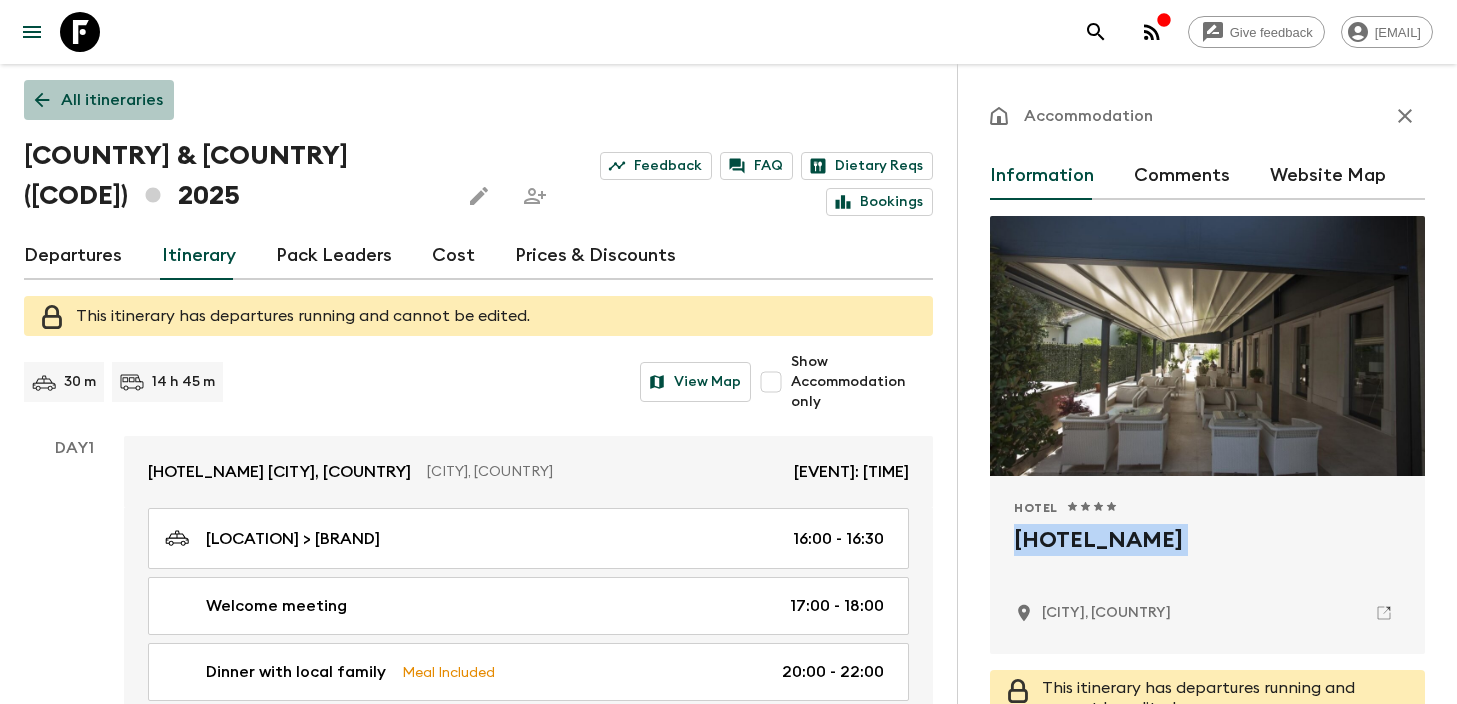 click on "All itineraries" at bounding box center [112, 100] 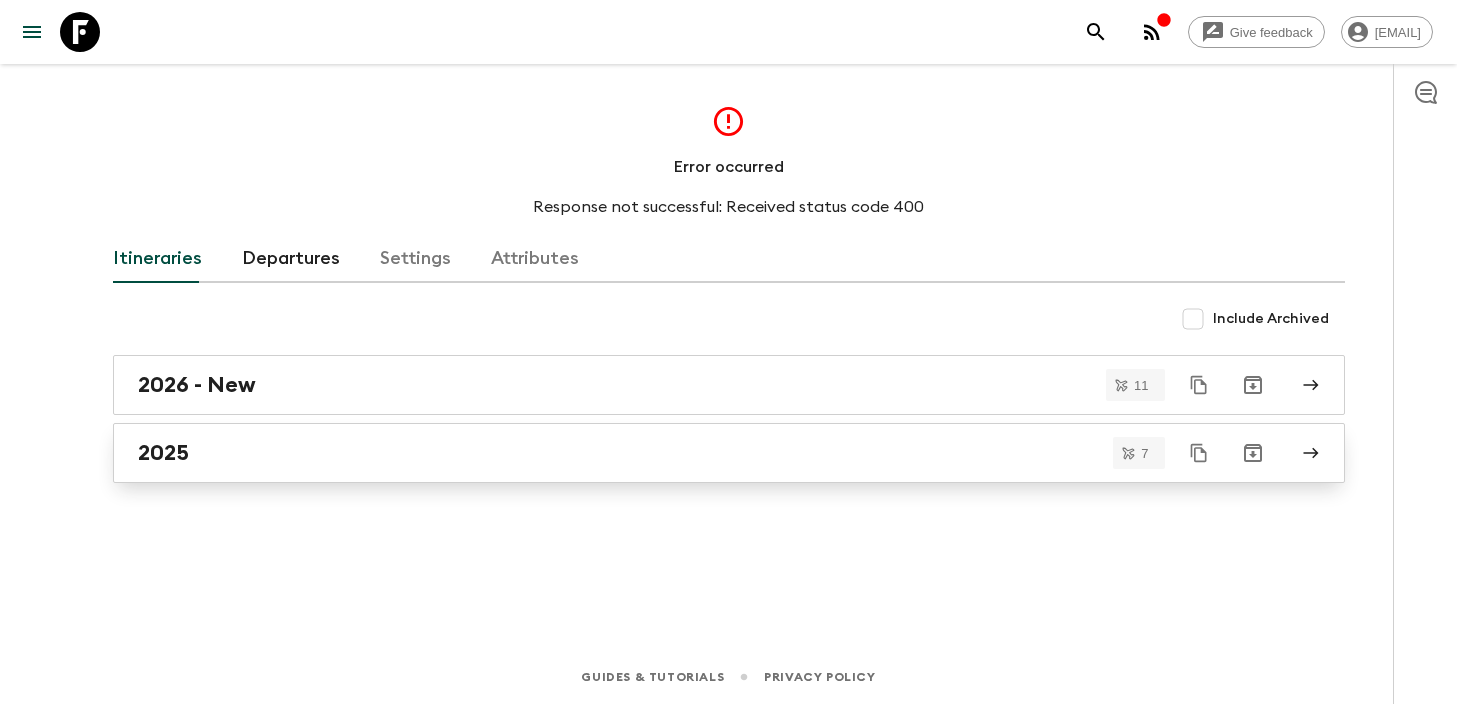 click on "2025" at bounding box center (710, 453) 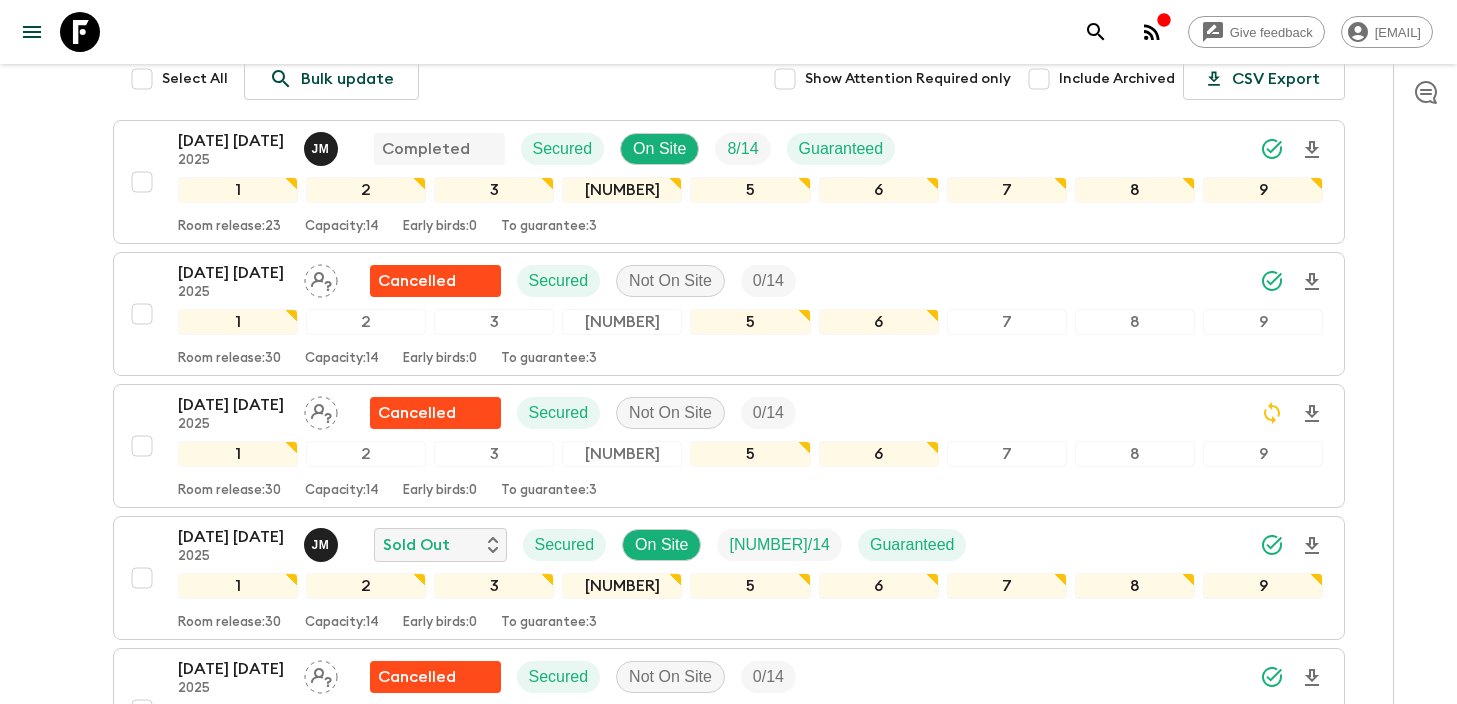 scroll, scrollTop: 275, scrollLeft: 0, axis: vertical 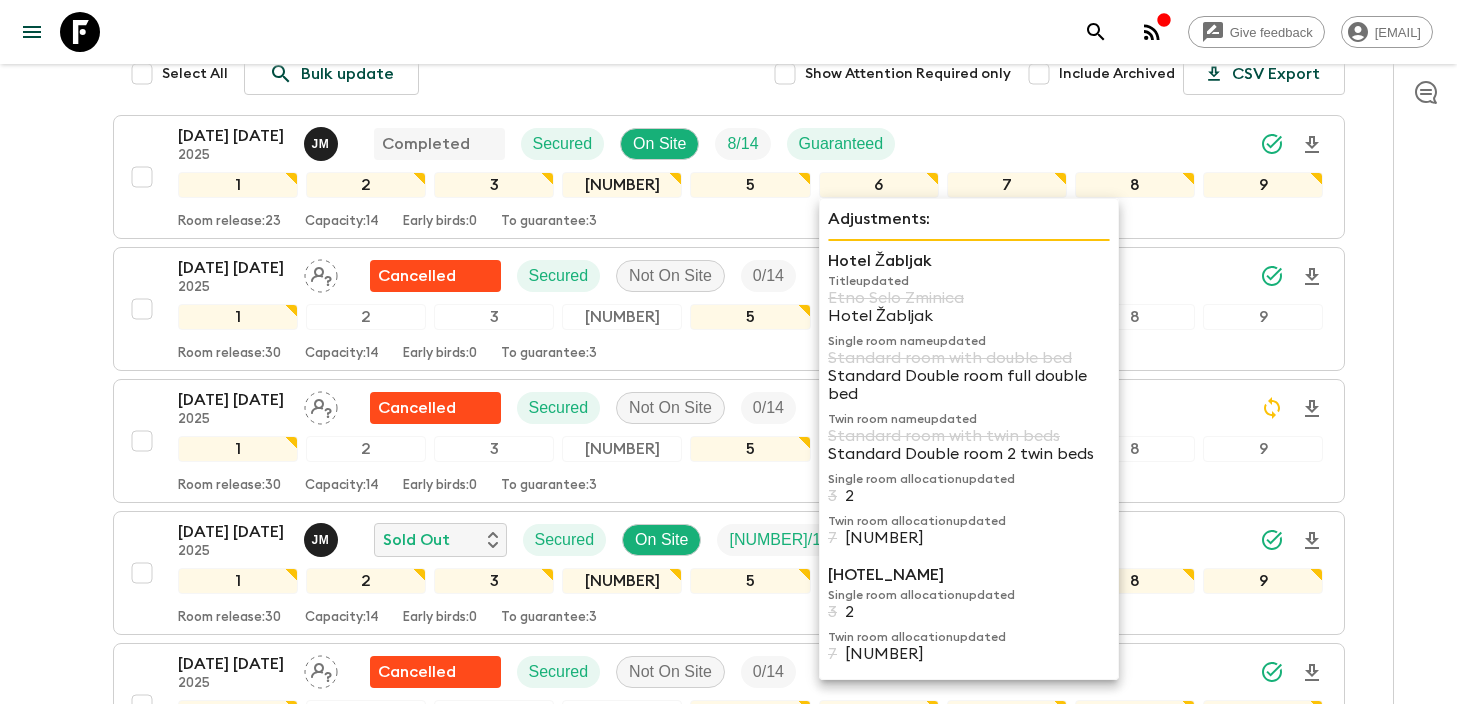 click on "Hotel Žabljak" at bounding box center [969, 261] 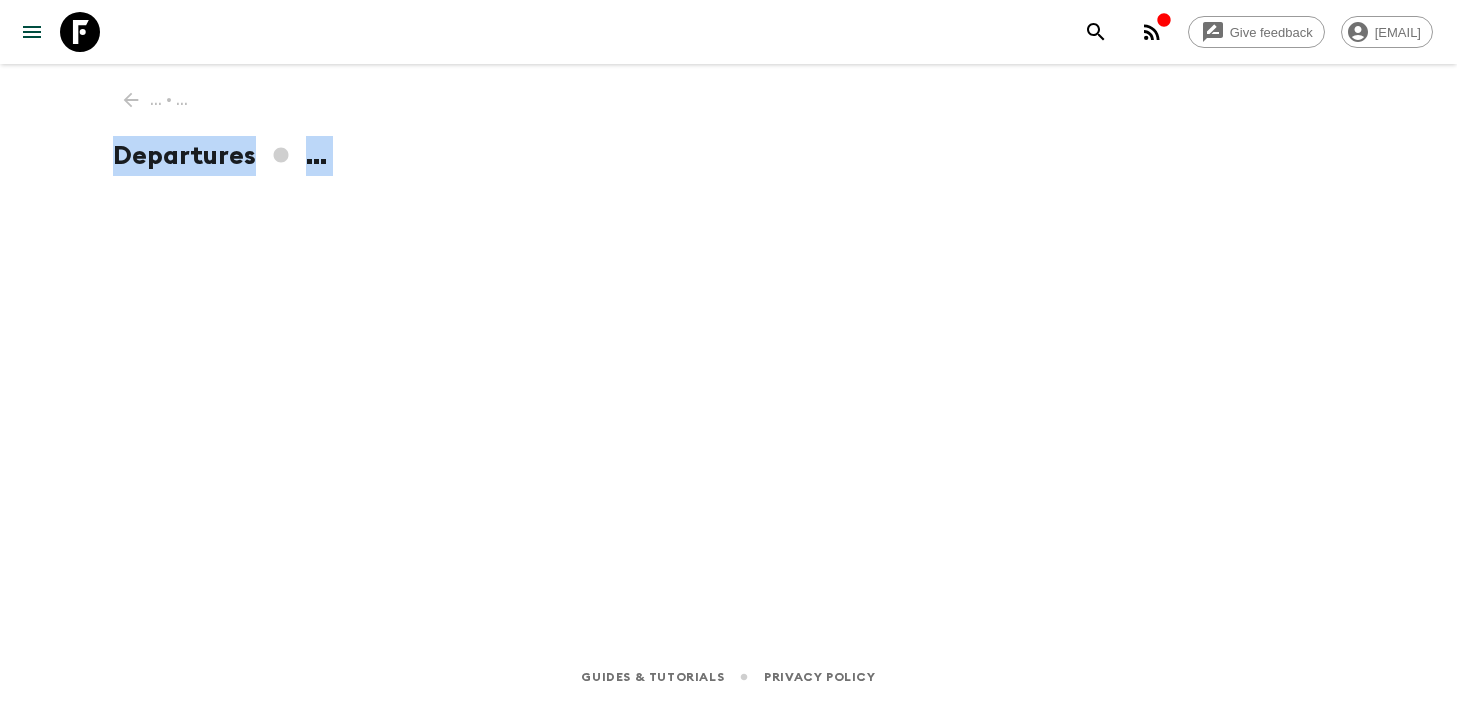 click on "... • ... Departures ..." at bounding box center (729, 329) 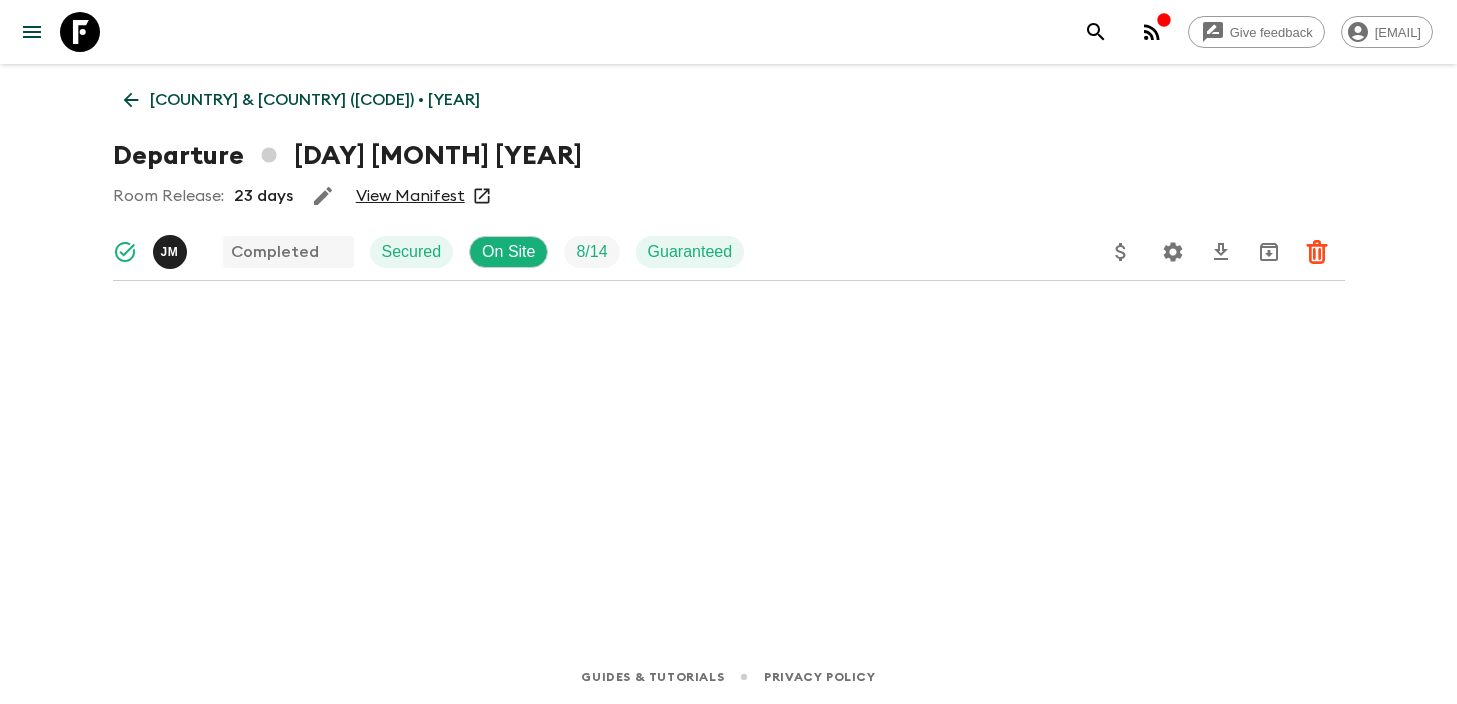 click on "[NAME_INITIALS] [COMPLETED] [SECURED] [ON_SITE] [NUMBER] / [NUMBER] [GUARANTEED]" at bounding box center [729, 252] 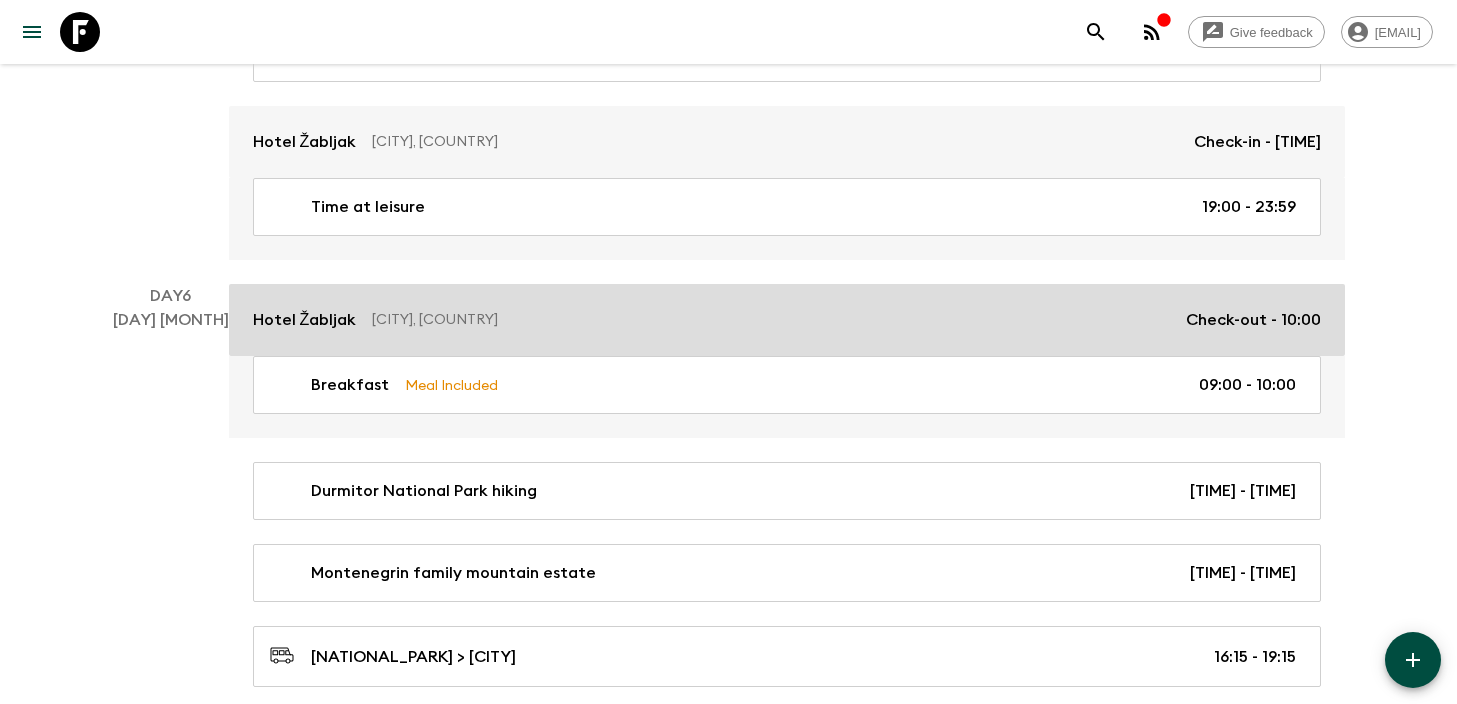 scroll, scrollTop: 2856, scrollLeft: 0, axis: vertical 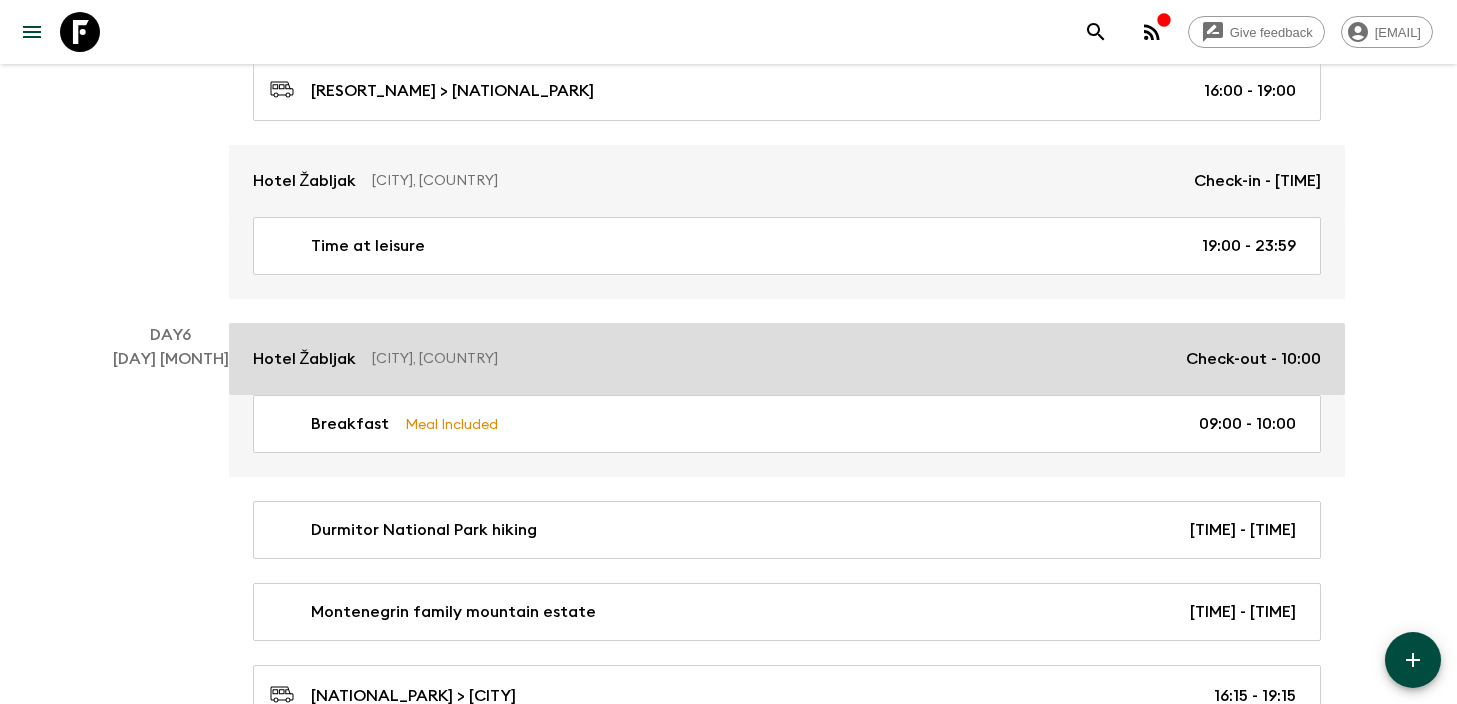 click on "Hotel Žabljak" at bounding box center (305, 359) 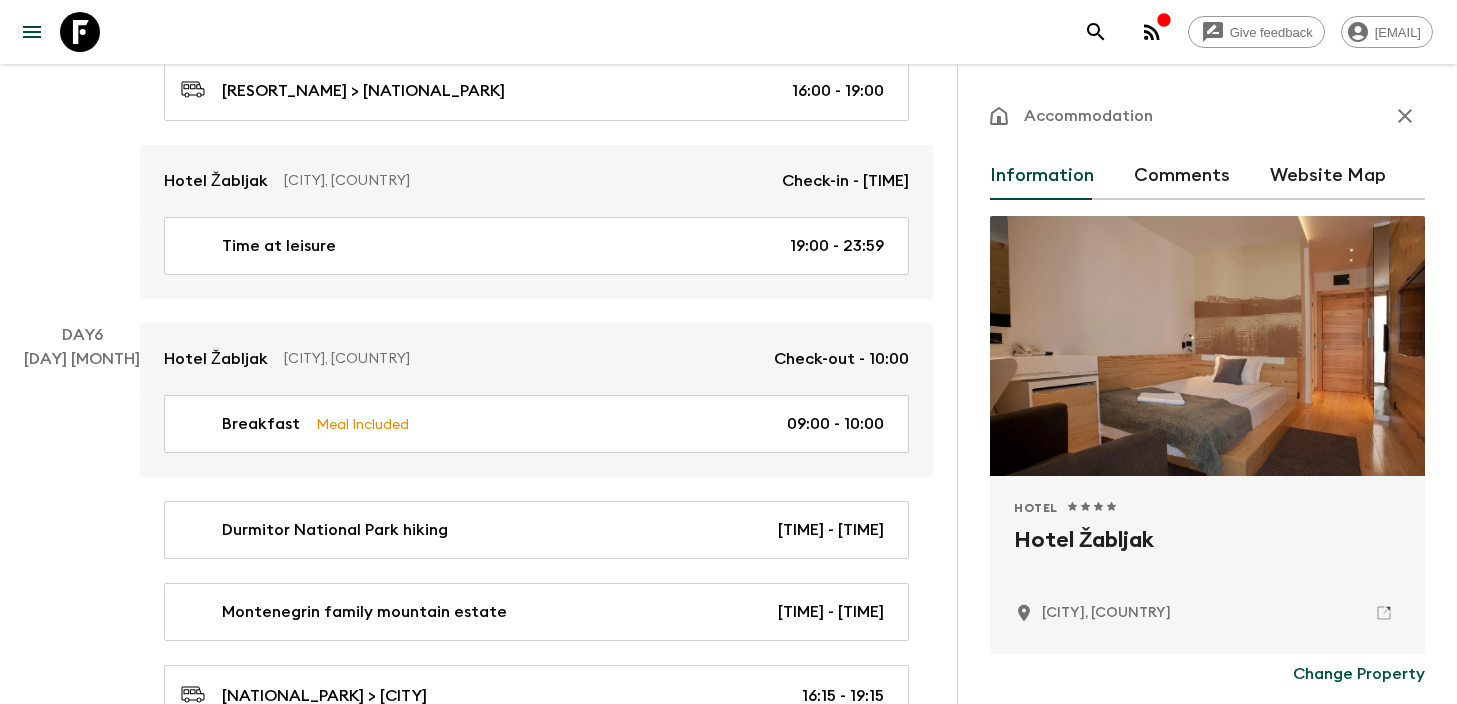 click on "Hotel Žabljak" at bounding box center (1207, 556) 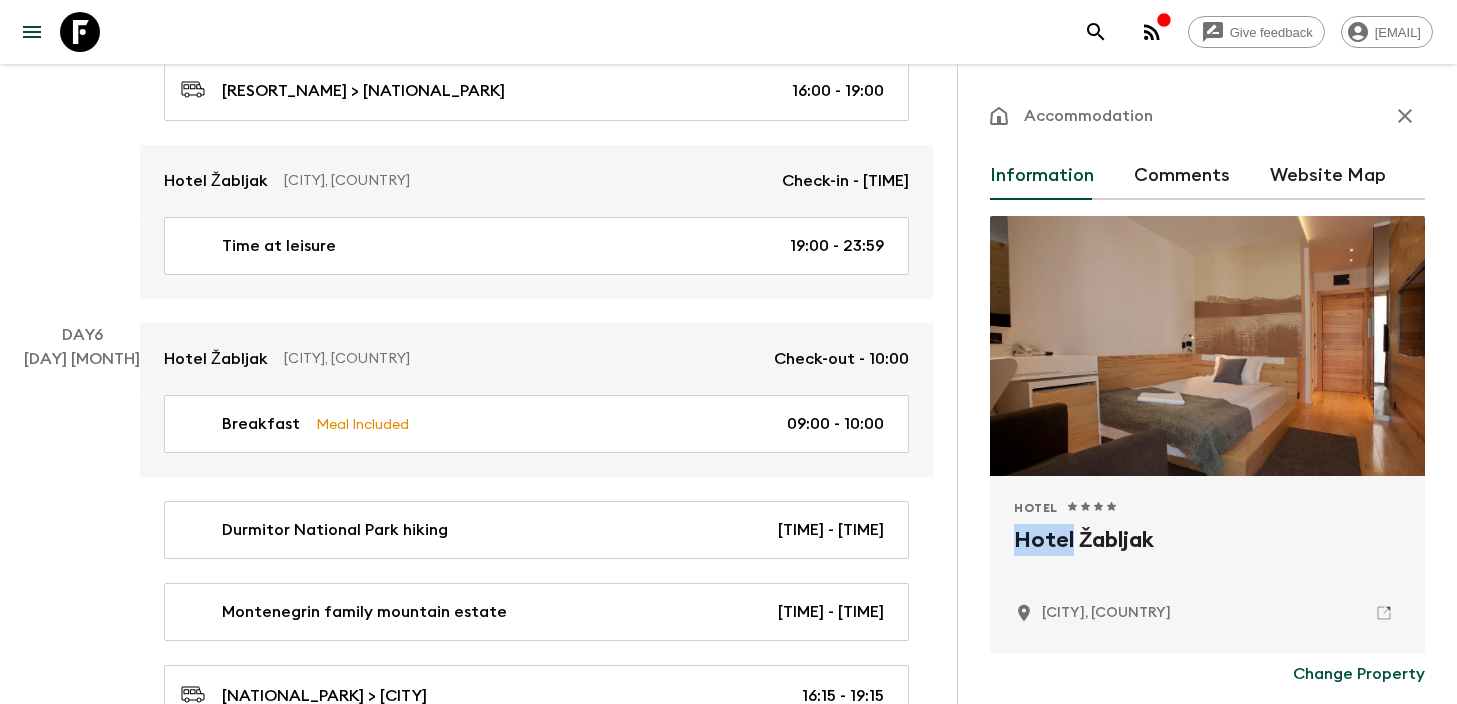 click on "Hotel Žabljak" at bounding box center [1207, 556] 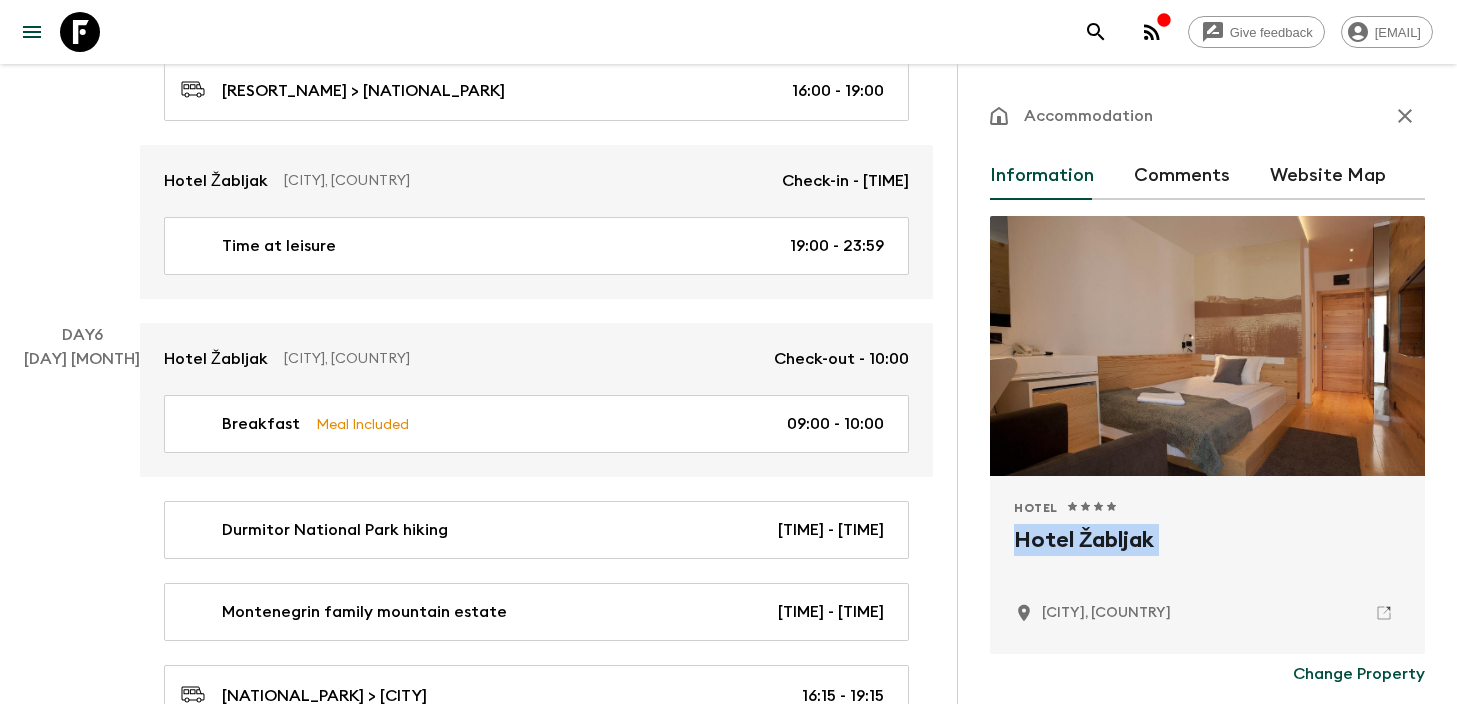 click on "Hotel Žabljak" at bounding box center (1207, 556) 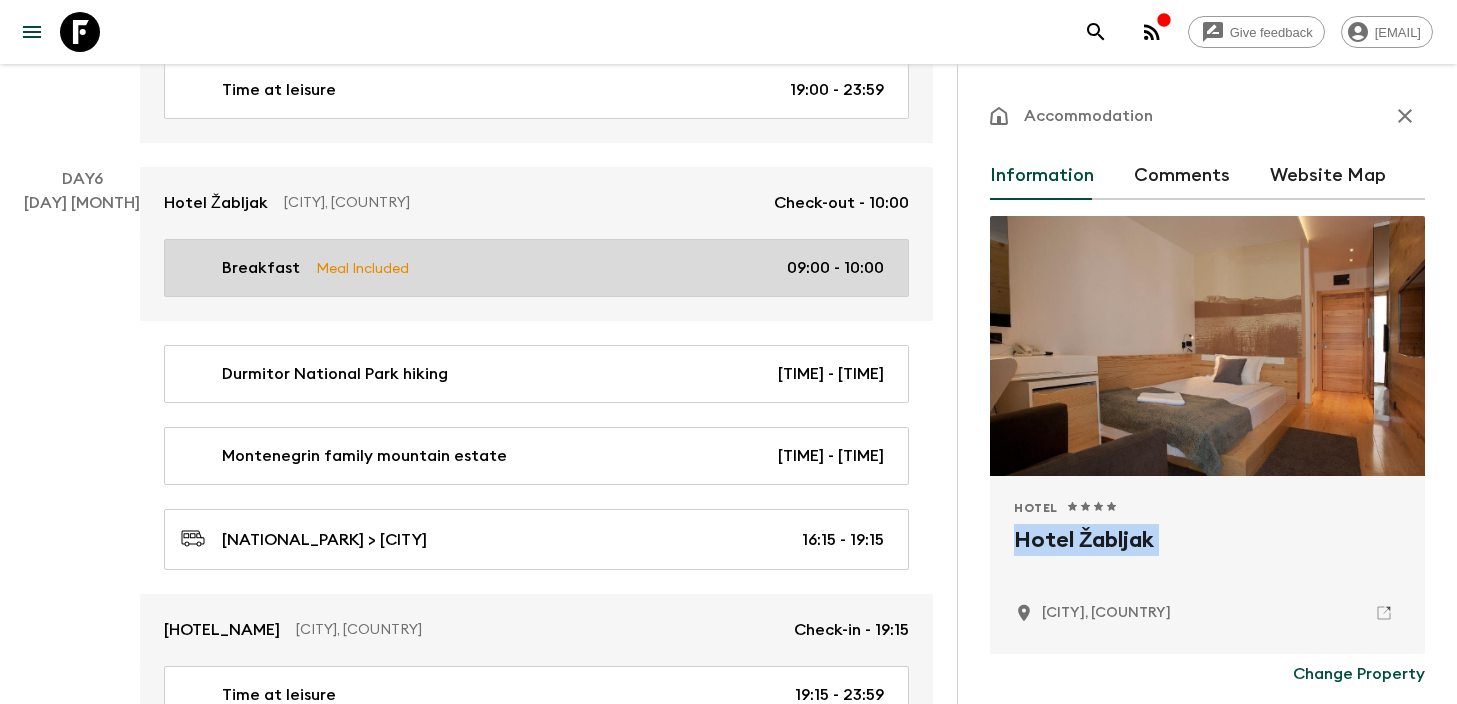 scroll, scrollTop: 3060, scrollLeft: 0, axis: vertical 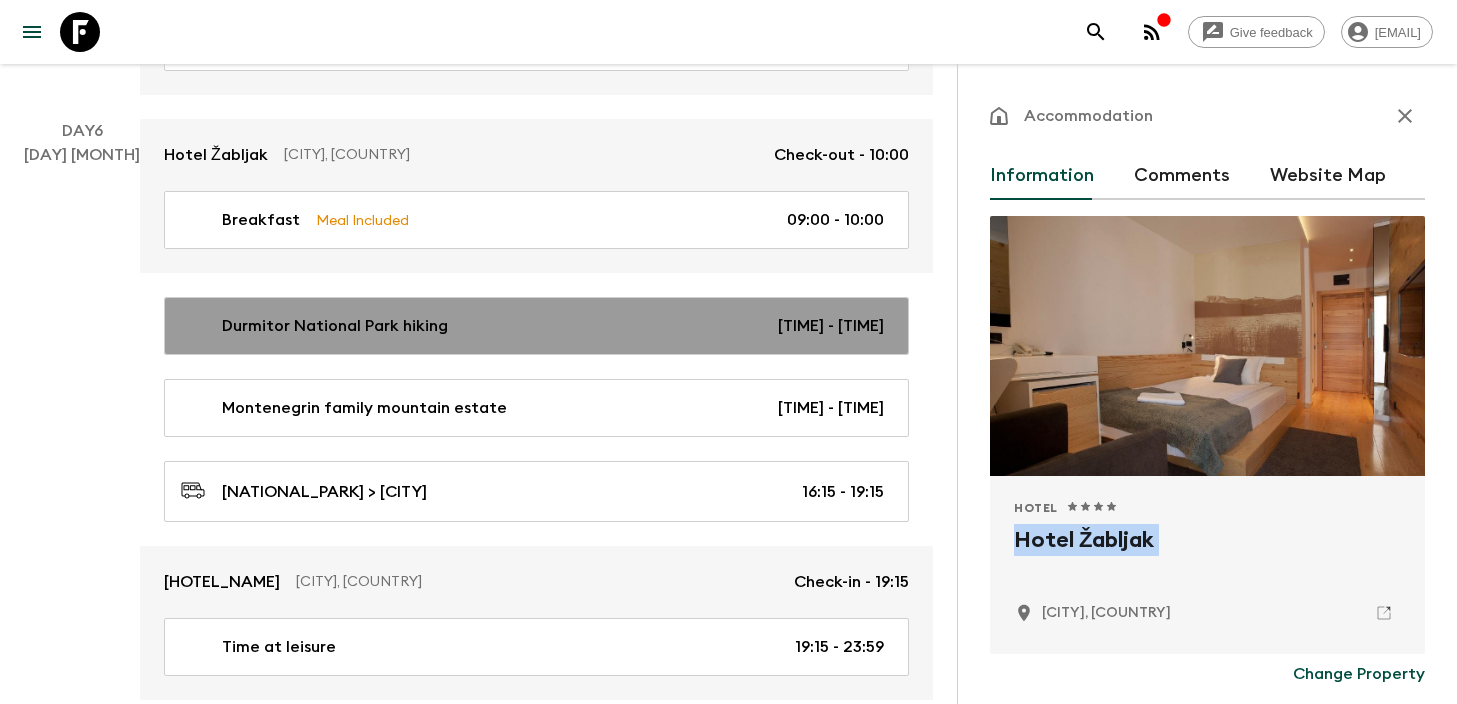click on "[NATIONAL_PARK] hiking [TIME] - [TIME]" at bounding box center (532, 326) 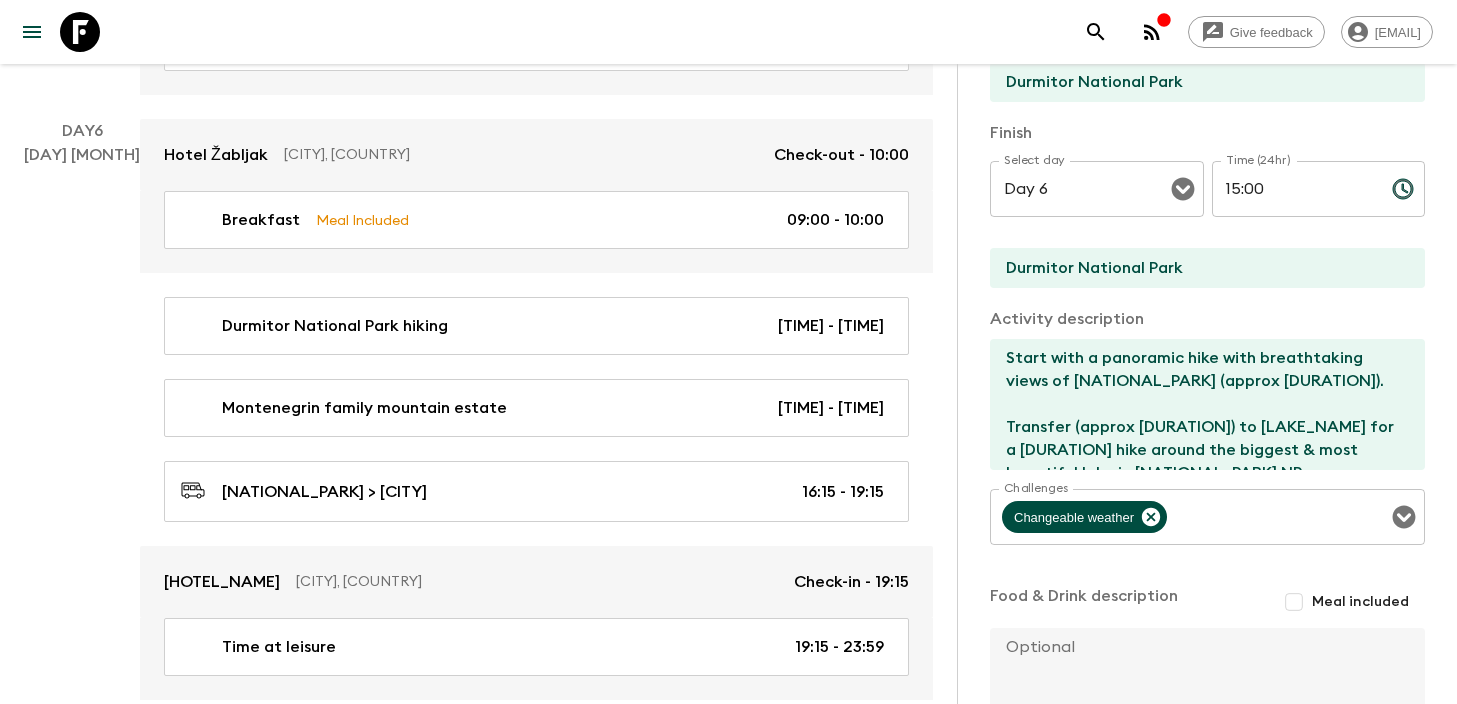 scroll, scrollTop: 470, scrollLeft: 0, axis: vertical 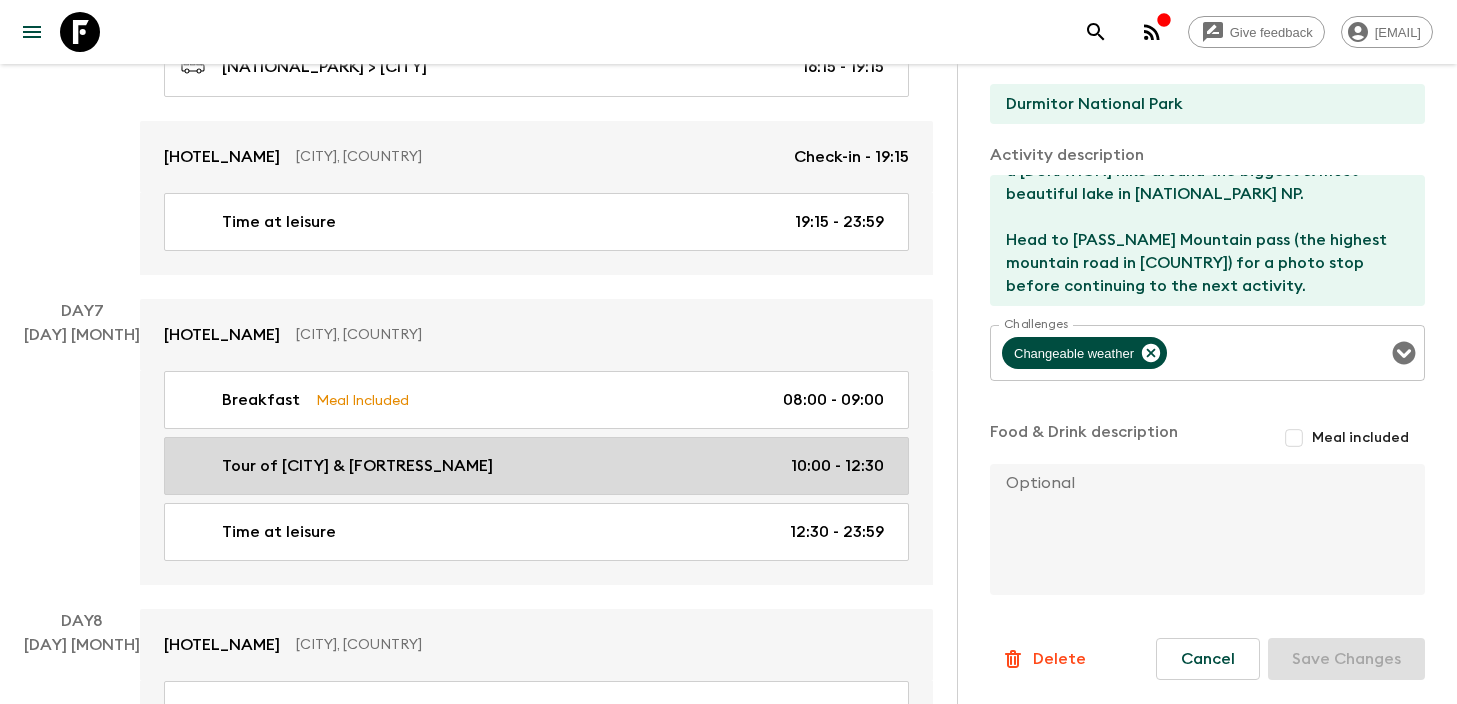click on "Tour of [CITY] & San Giovanni Fortress [TIME] - [TIME]" at bounding box center (532, 466) 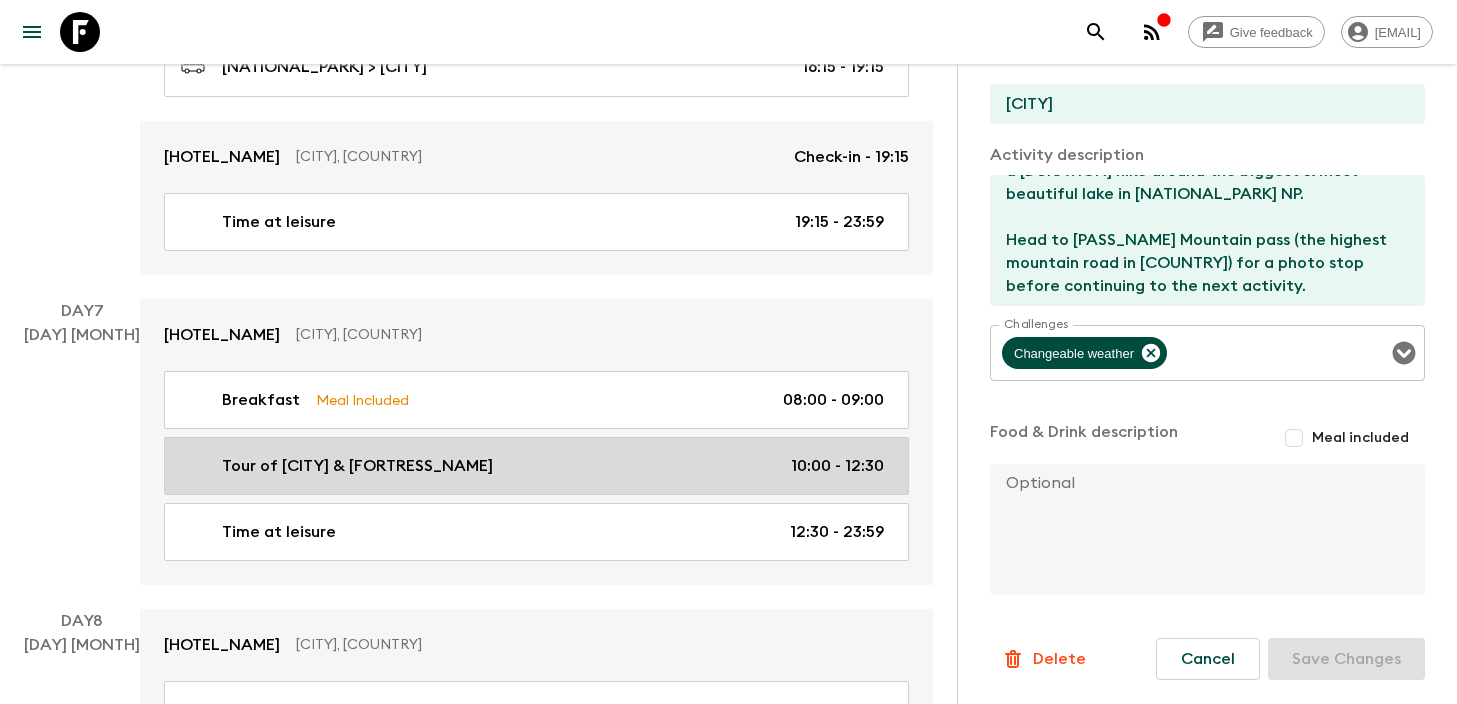 type on "Tour of [CITY] & [FORTRESS_NAME]" 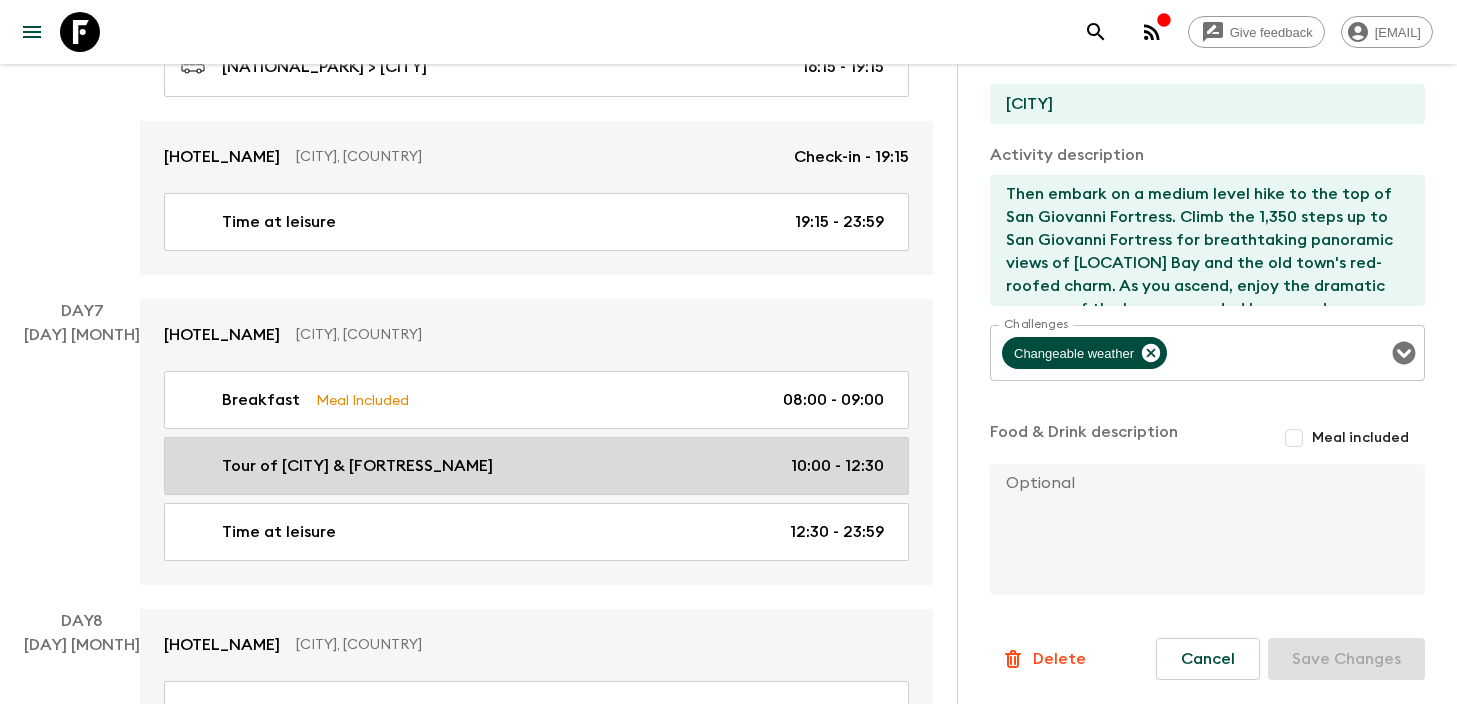 type on "Day 7" 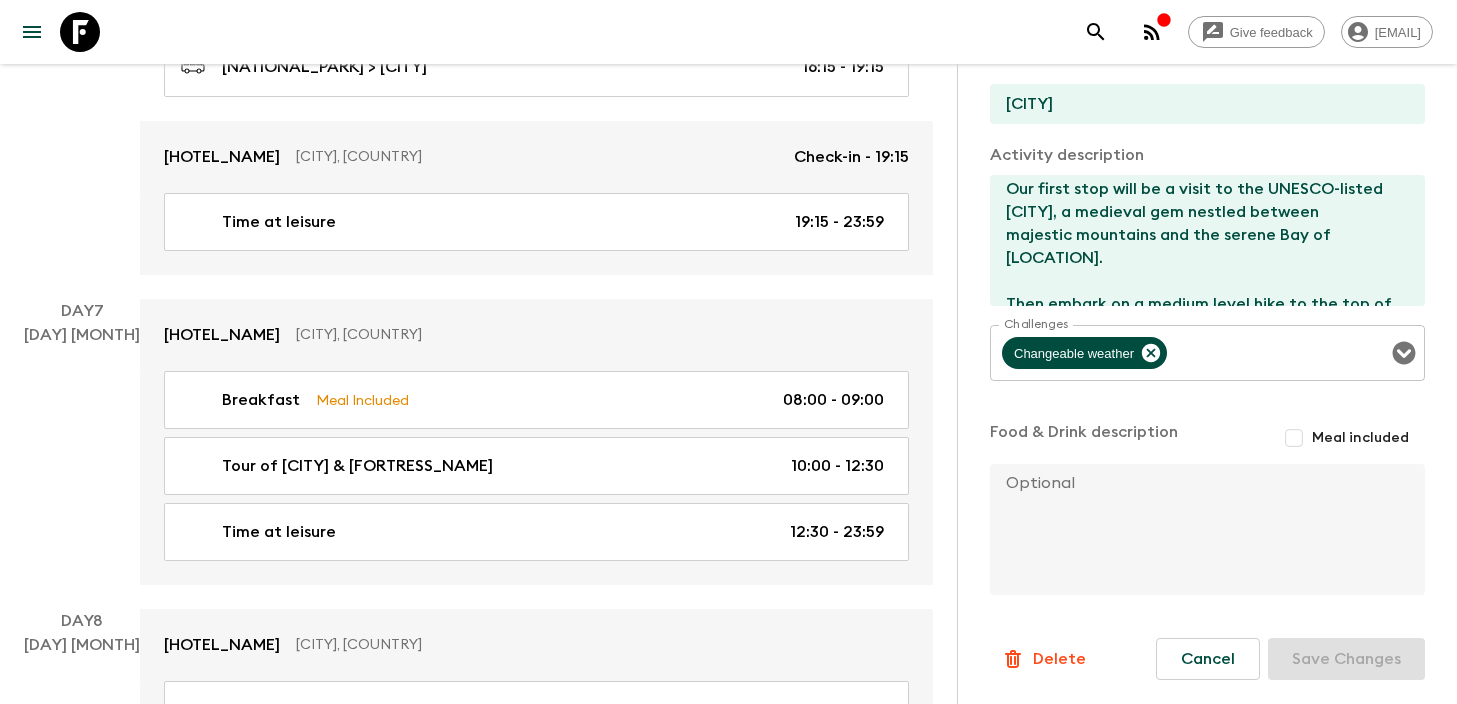scroll, scrollTop: 0, scrollLeft: 0, axis: both 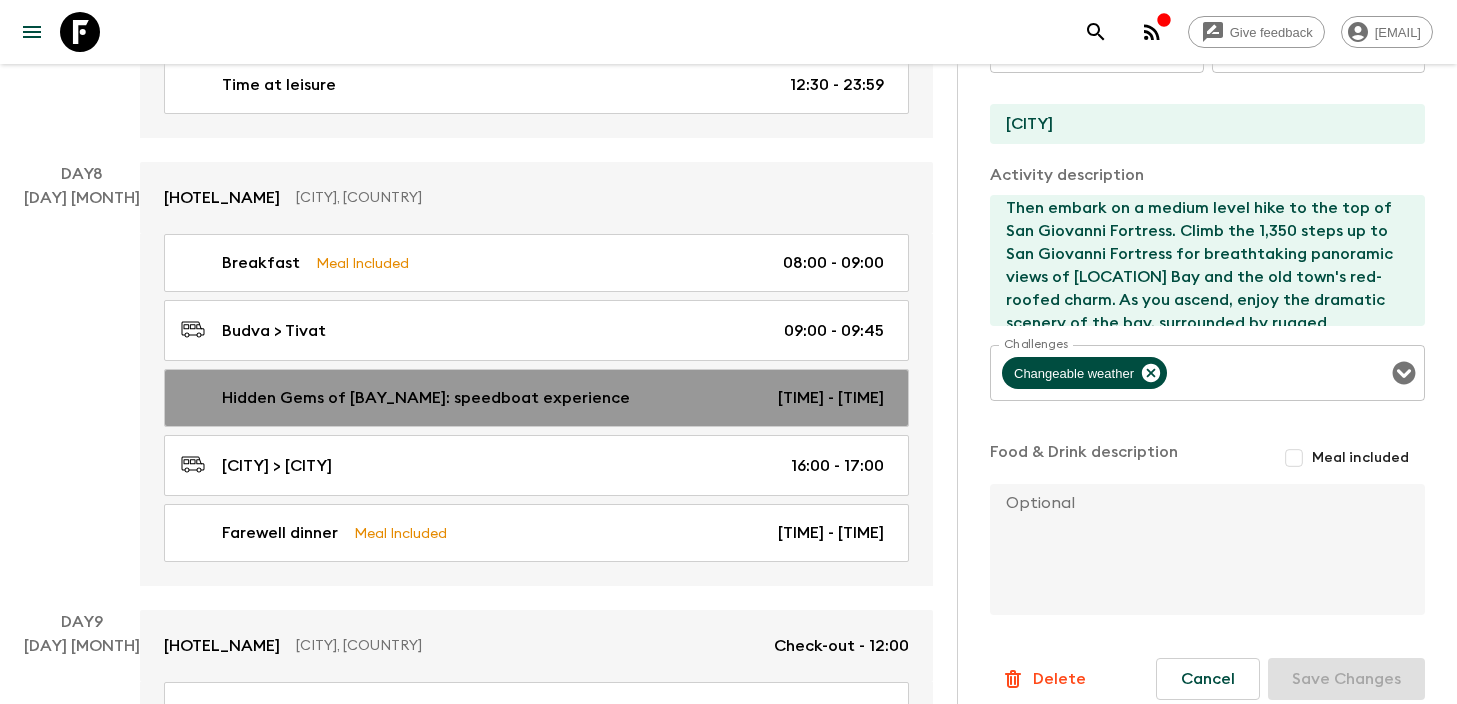 click on "Hidden Gems of Boka Bay: speedboat experience [TIME] - [TIME]" at bounding box center [532, 398] 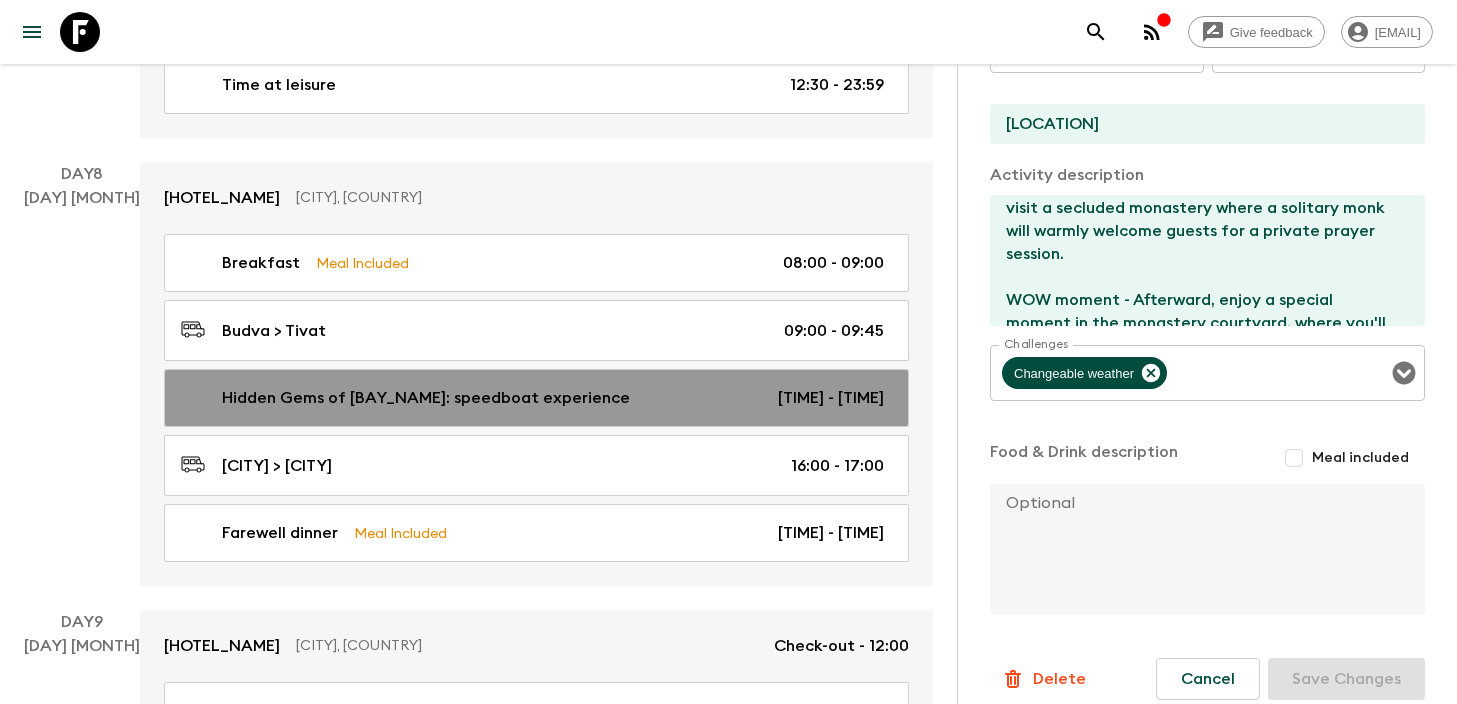 type on "Day 8" 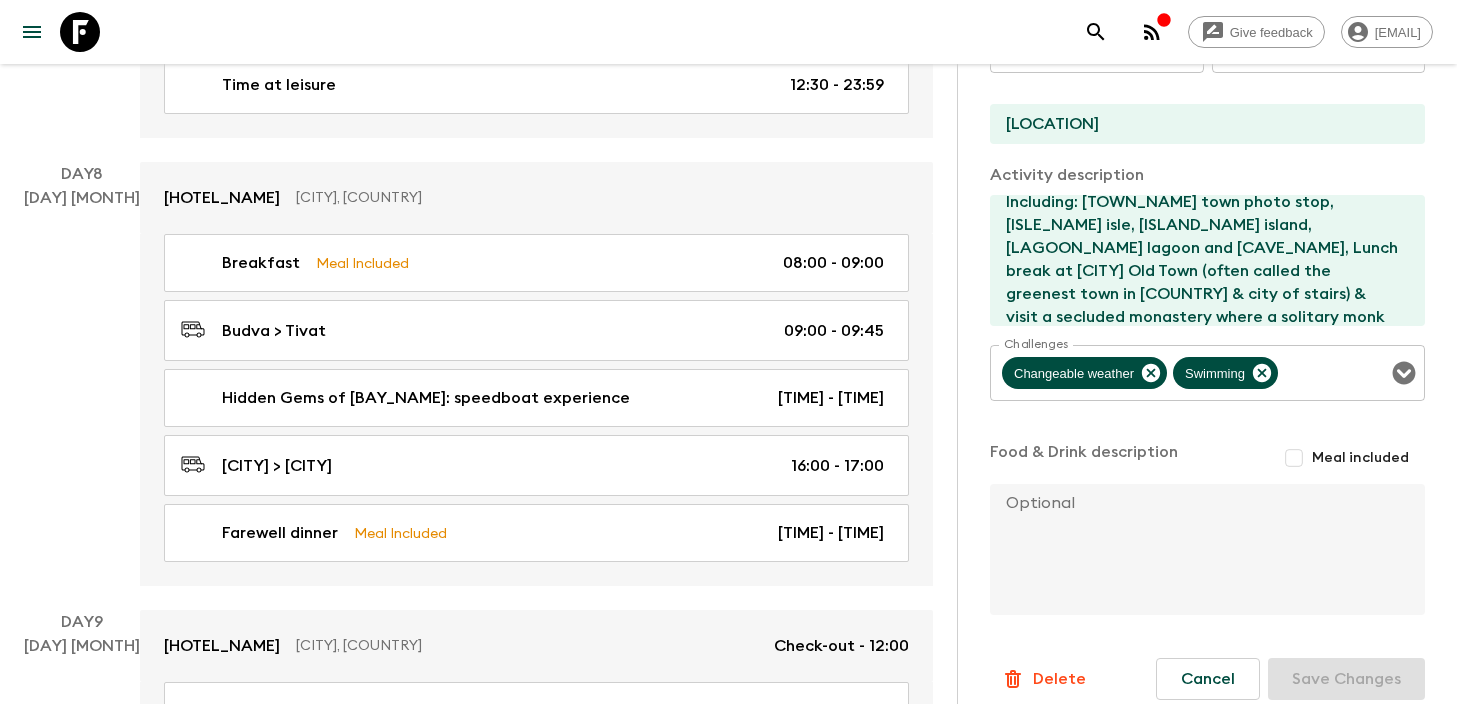 scroll, scrollTop: 0, scrollLeft: 0, axis: both 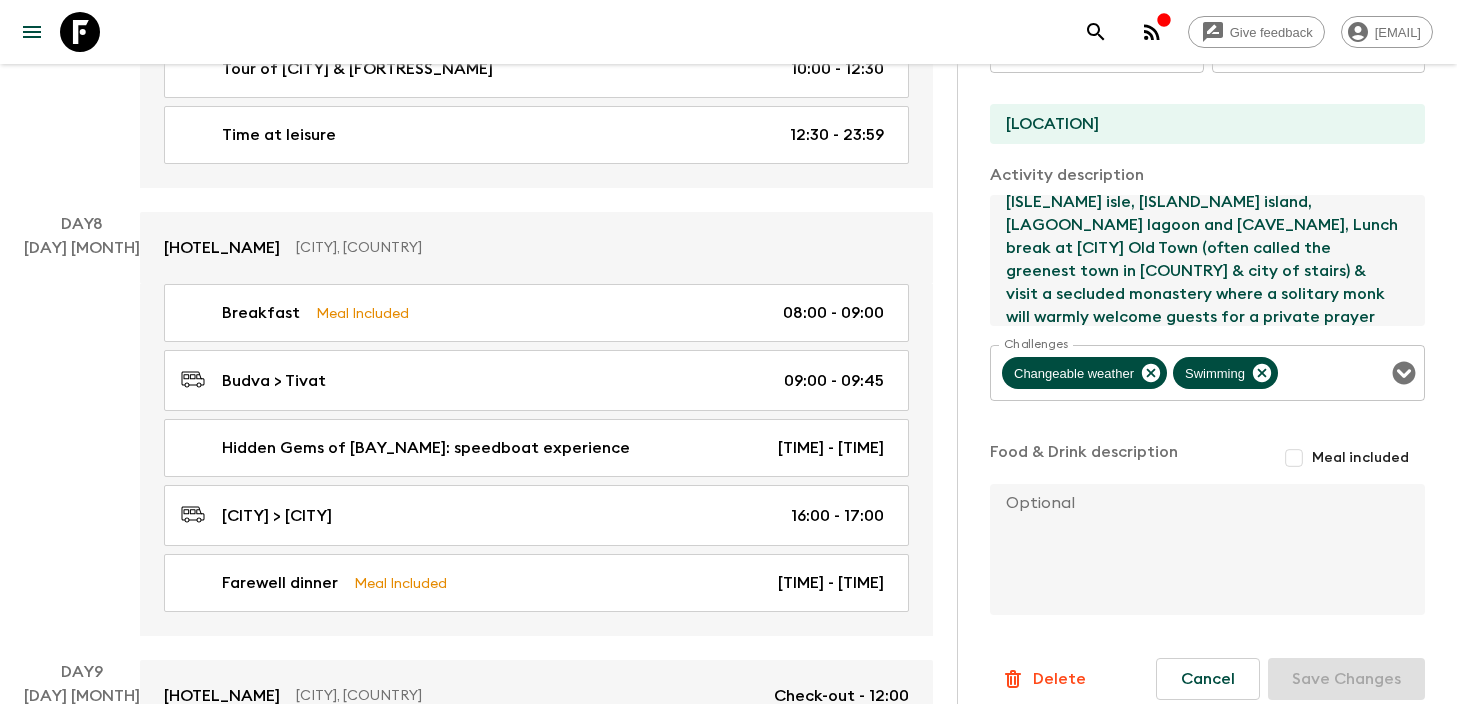 drag, startPoint x: 1174, startPoint y: 229, endPoint x: 1333, endPoint y: 233, distance: 159.05031 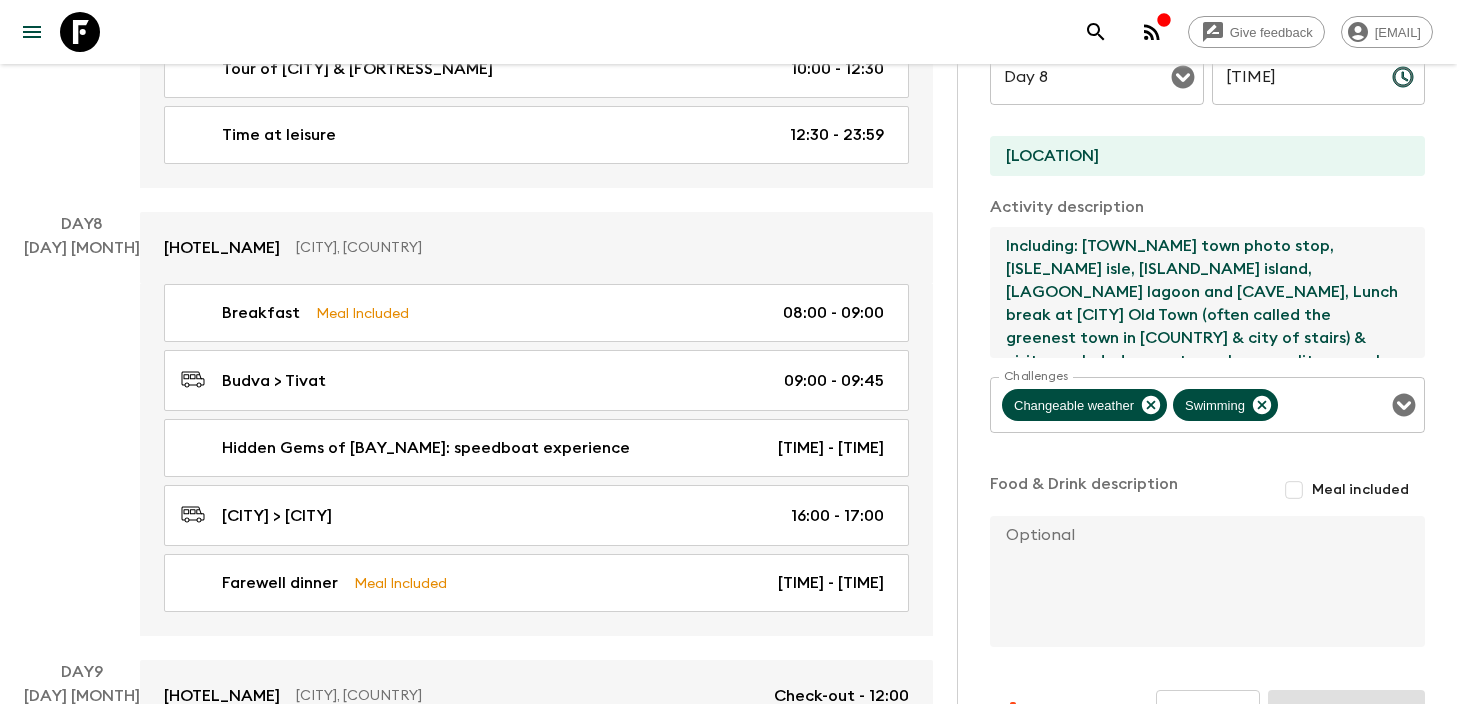 scroll, scrollTop: 567, scrollLeft: 0, axis: vertical 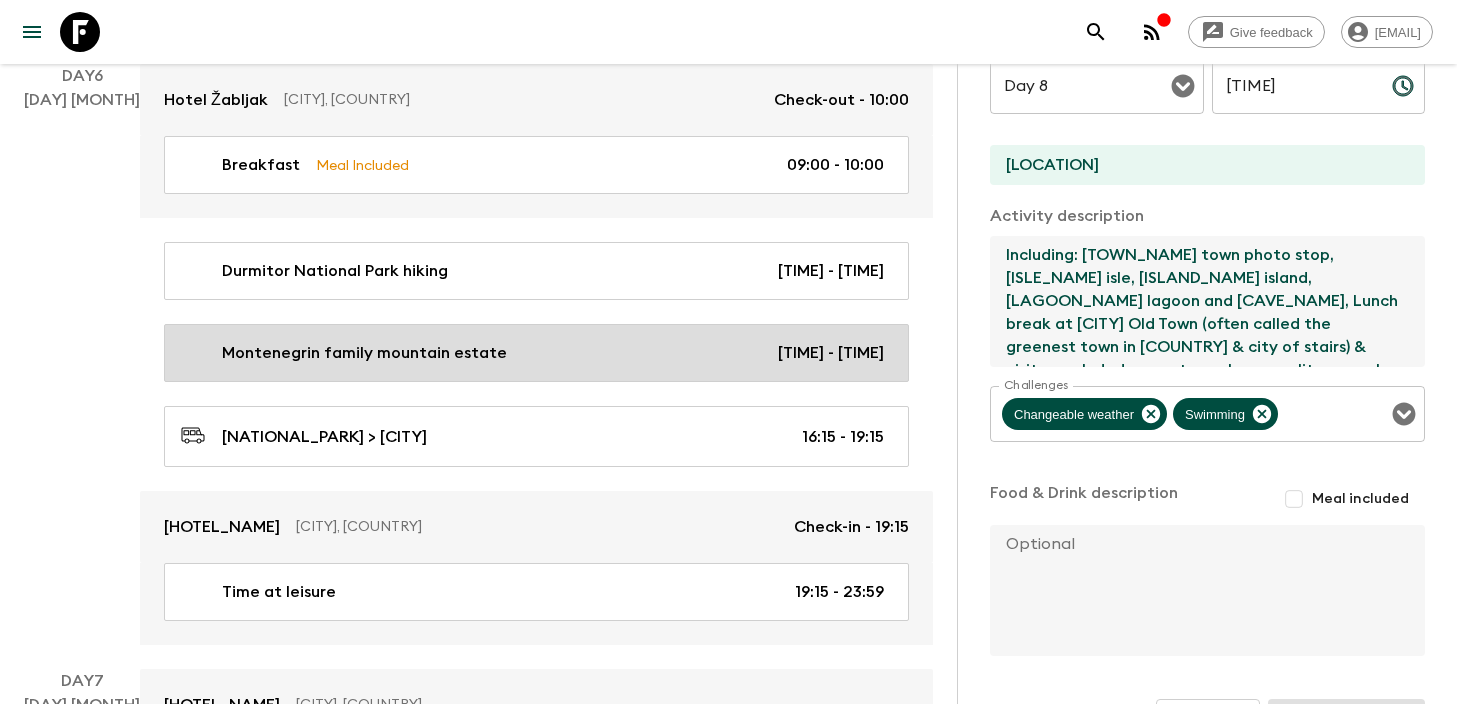 click on "Montenegrin family mountain estate" at bounding box center [364, 353] 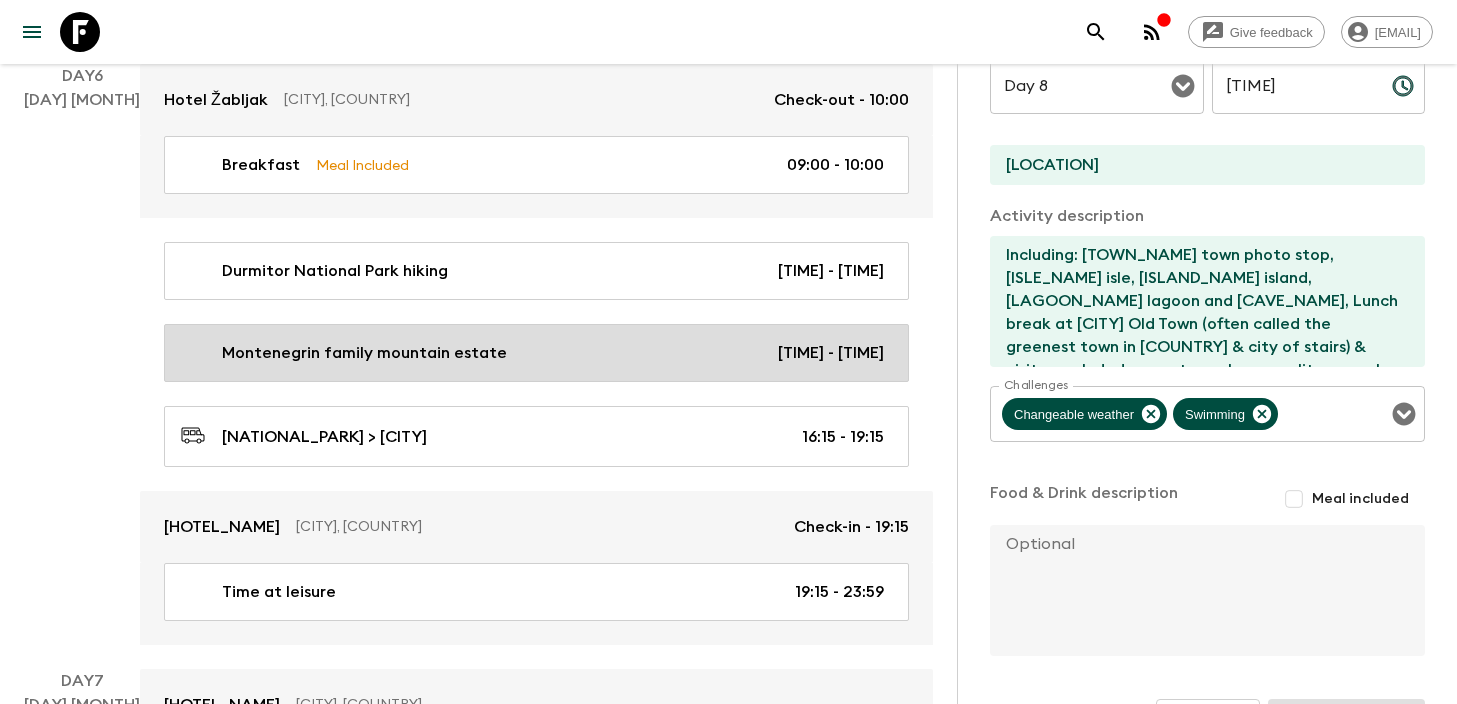type on "Montenegrin family mountain estate" 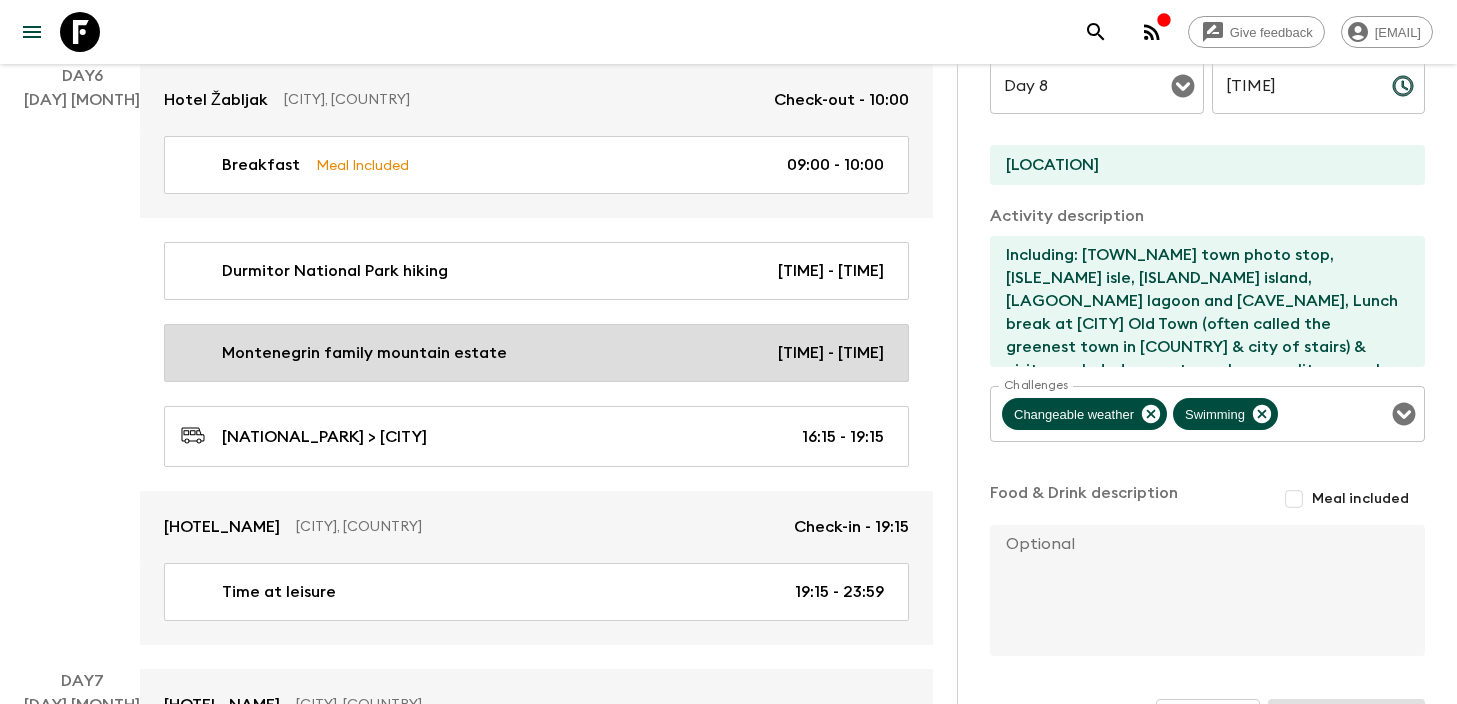 type on "Durmitor National Park" 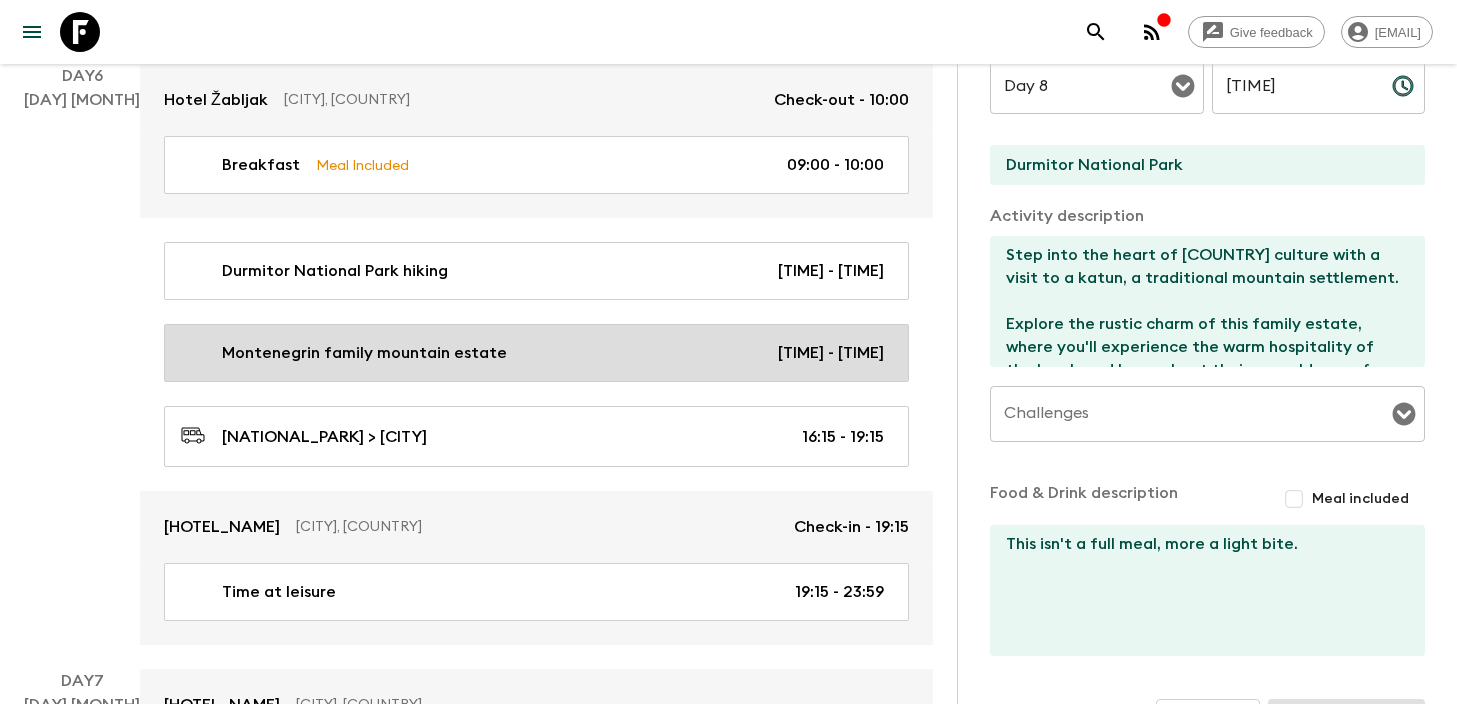 type on "Day 6" 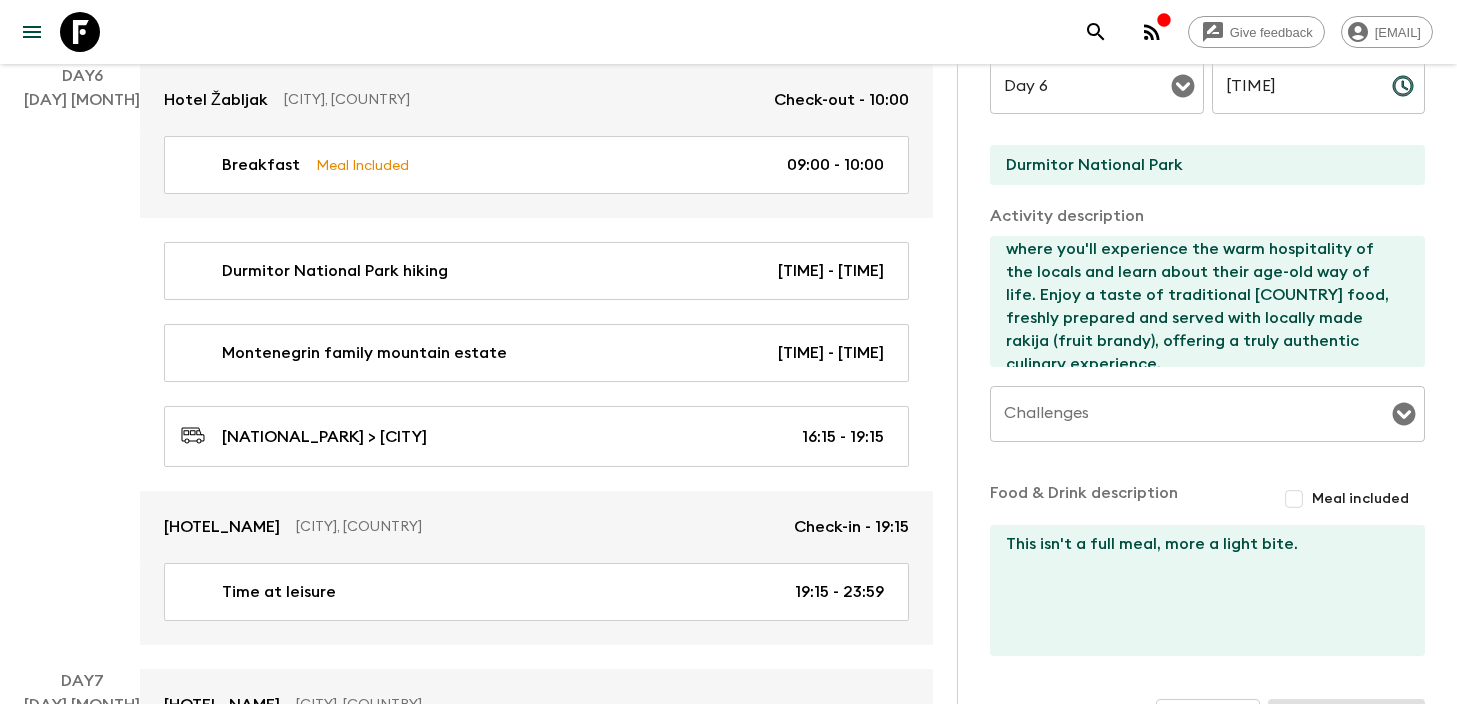 scroll, scrollTop: 112, scrollLeft: 0, axis: vertical 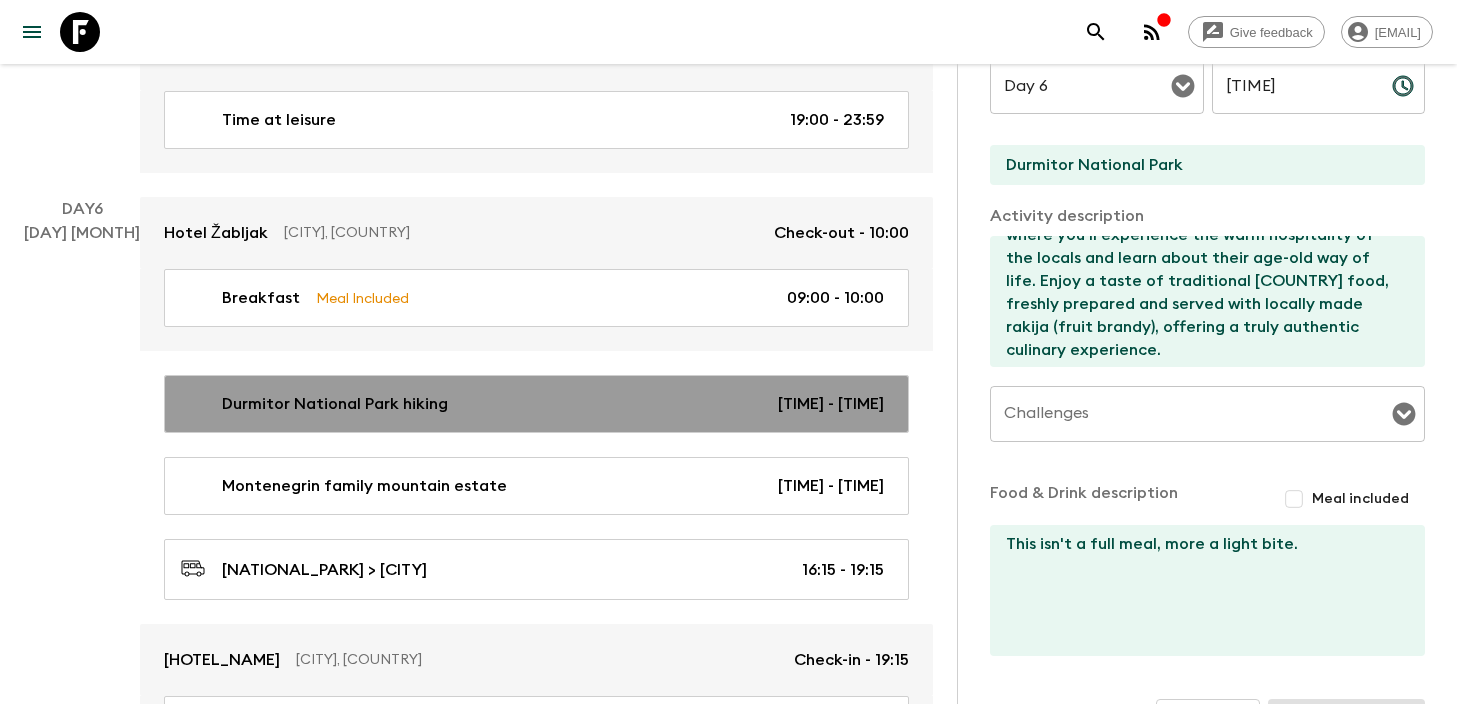 click on "[NATIONAL_PARK] hiking [TIME] - [TIME]" at bounding box center (532, 404) 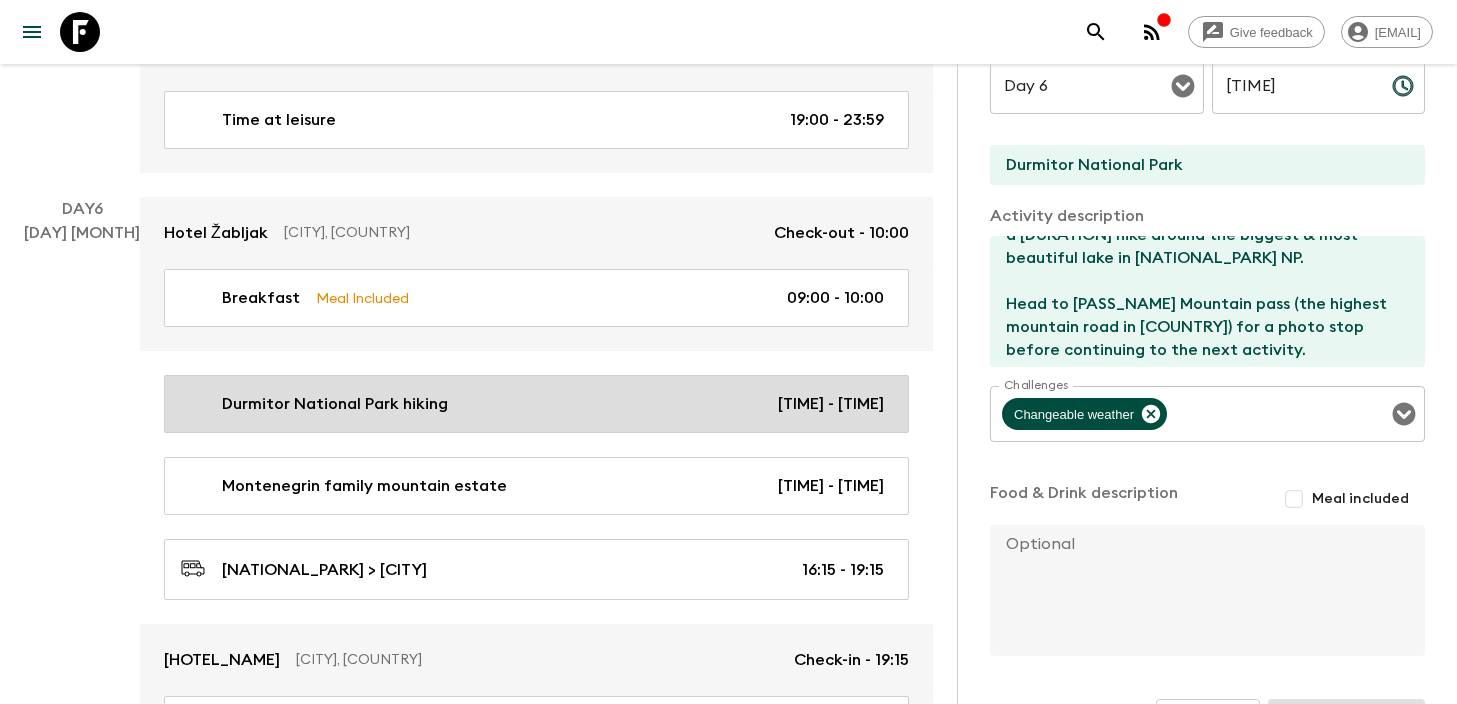 type on "10:30" 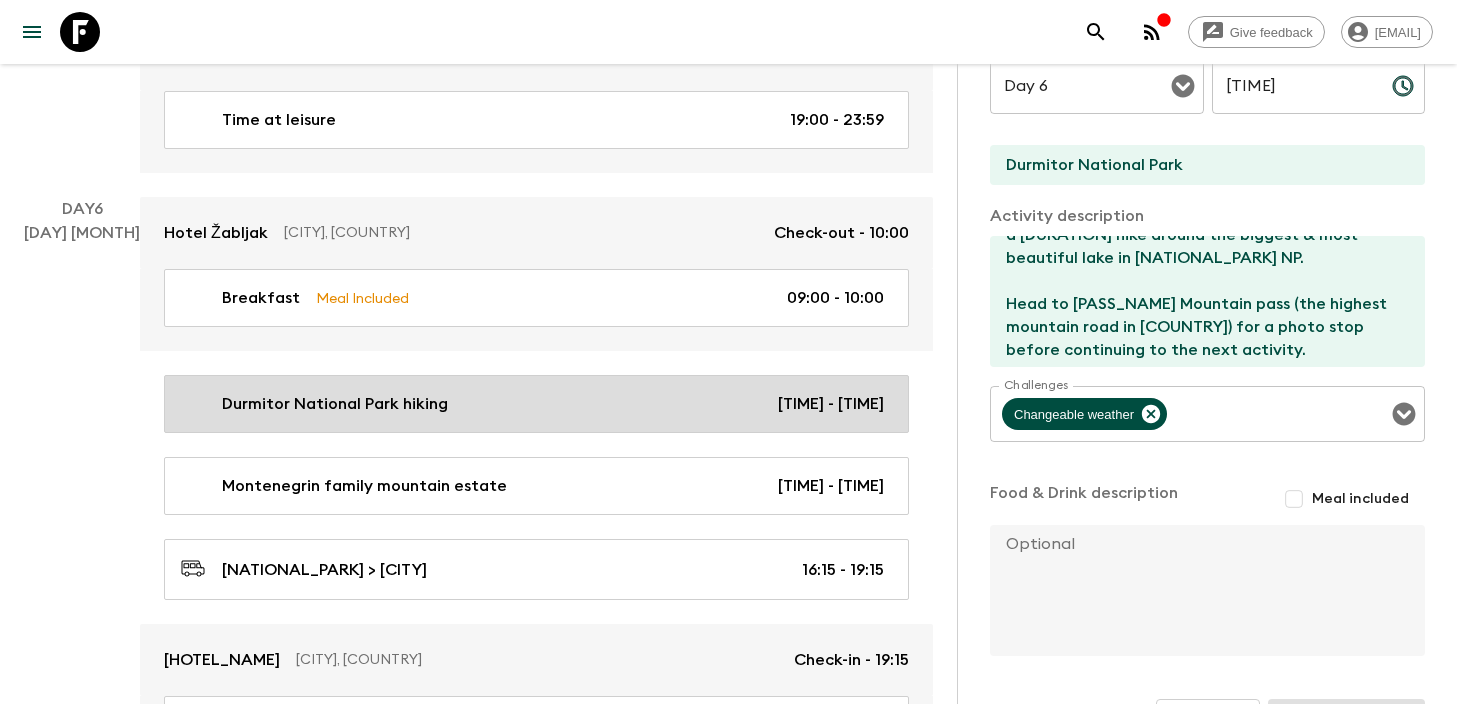type on "15:00" 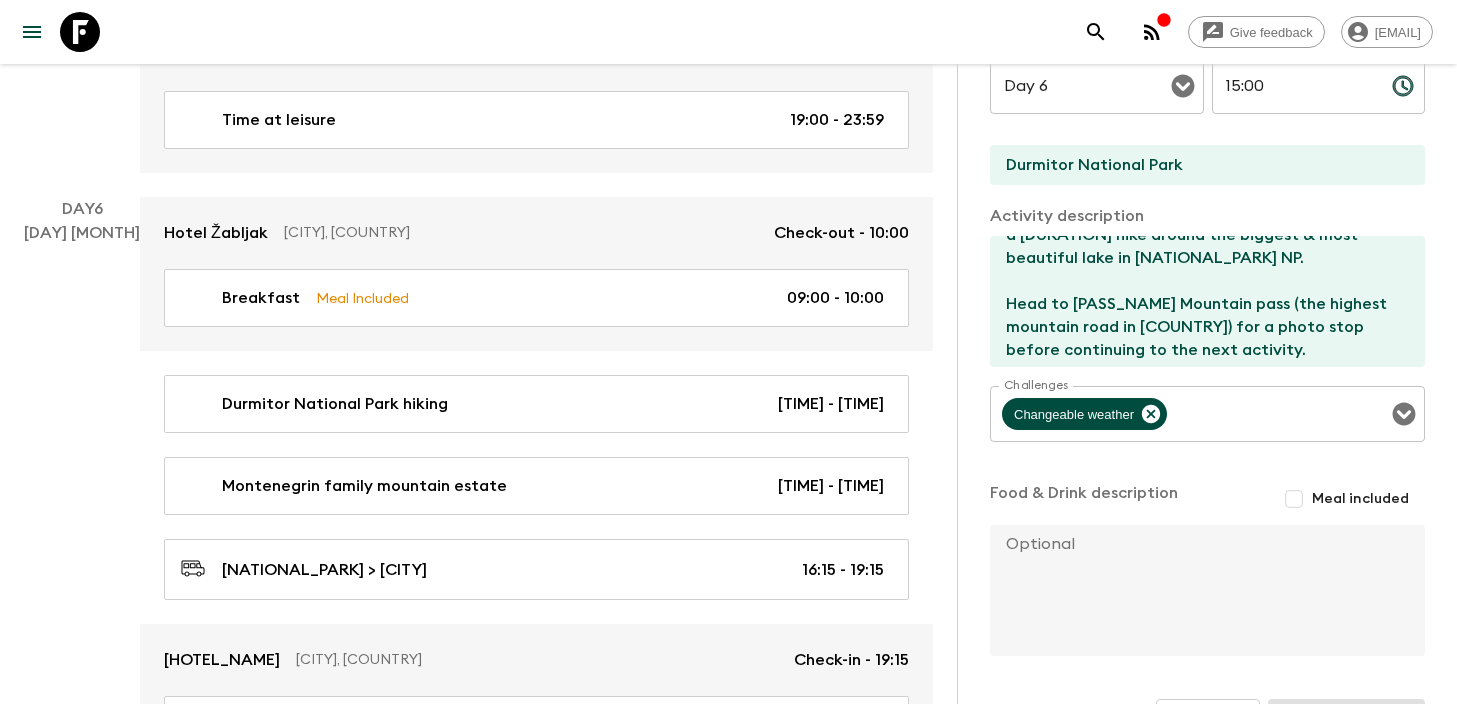 scroll, scrollTop: 115, scrollLeft: 0, axis: vertical 